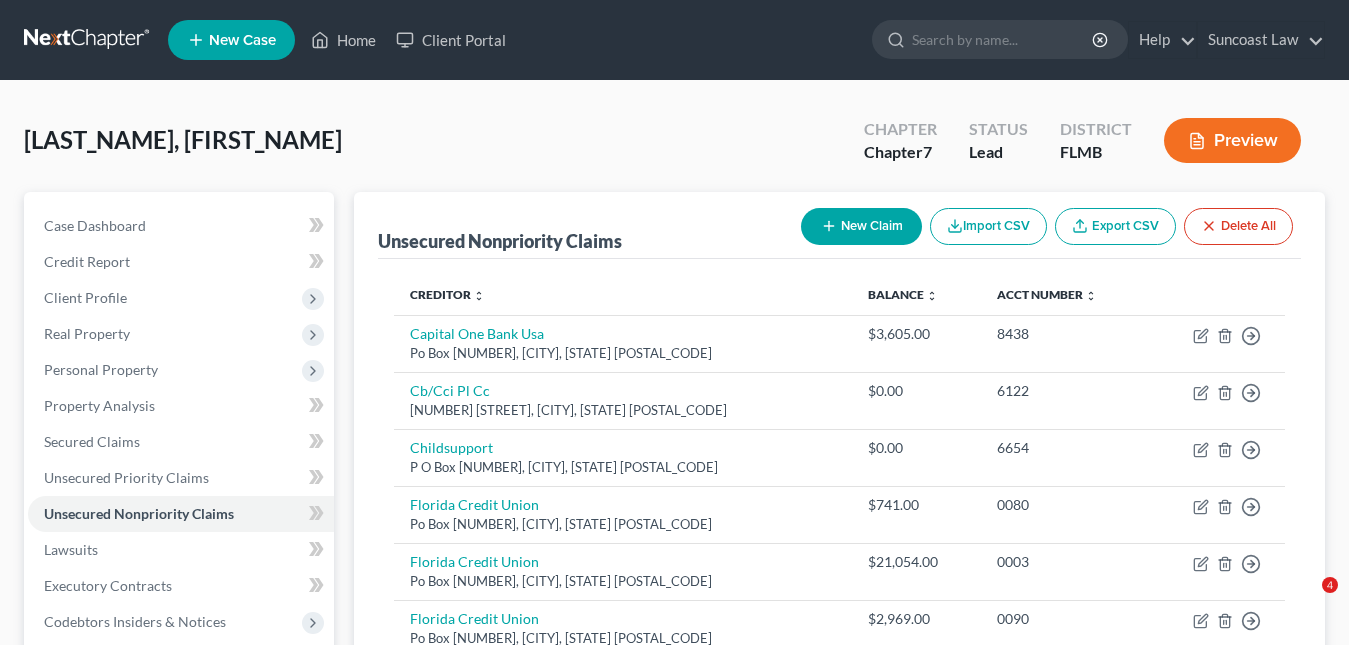 scroll, scrollTop: 0, scrollLeft: 0, axis: both 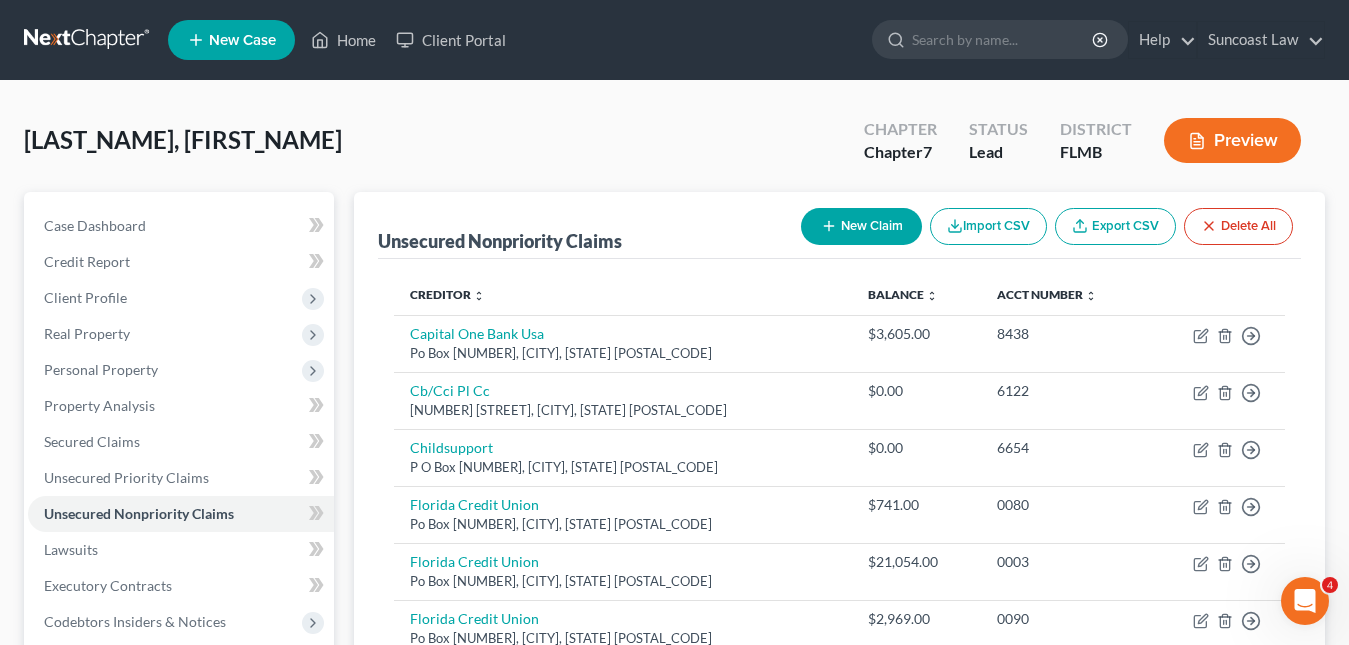 click on "New Case" at bounding box center [242, 40] 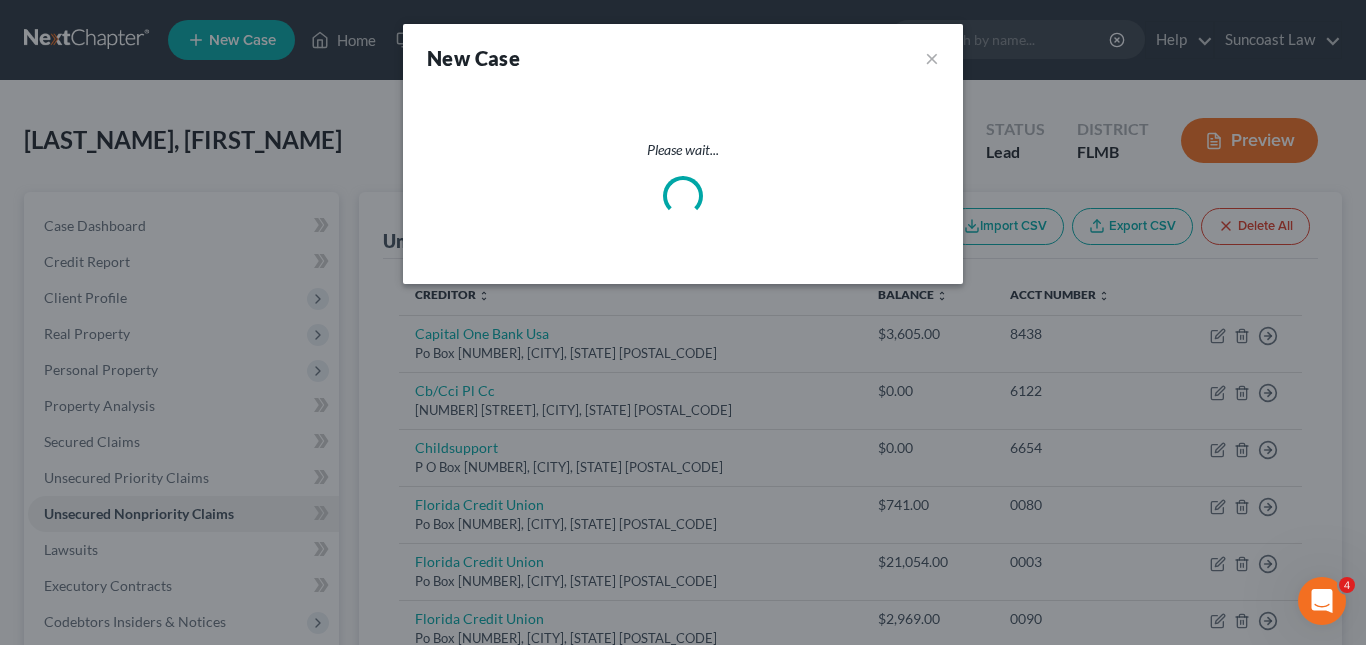 select on "15" 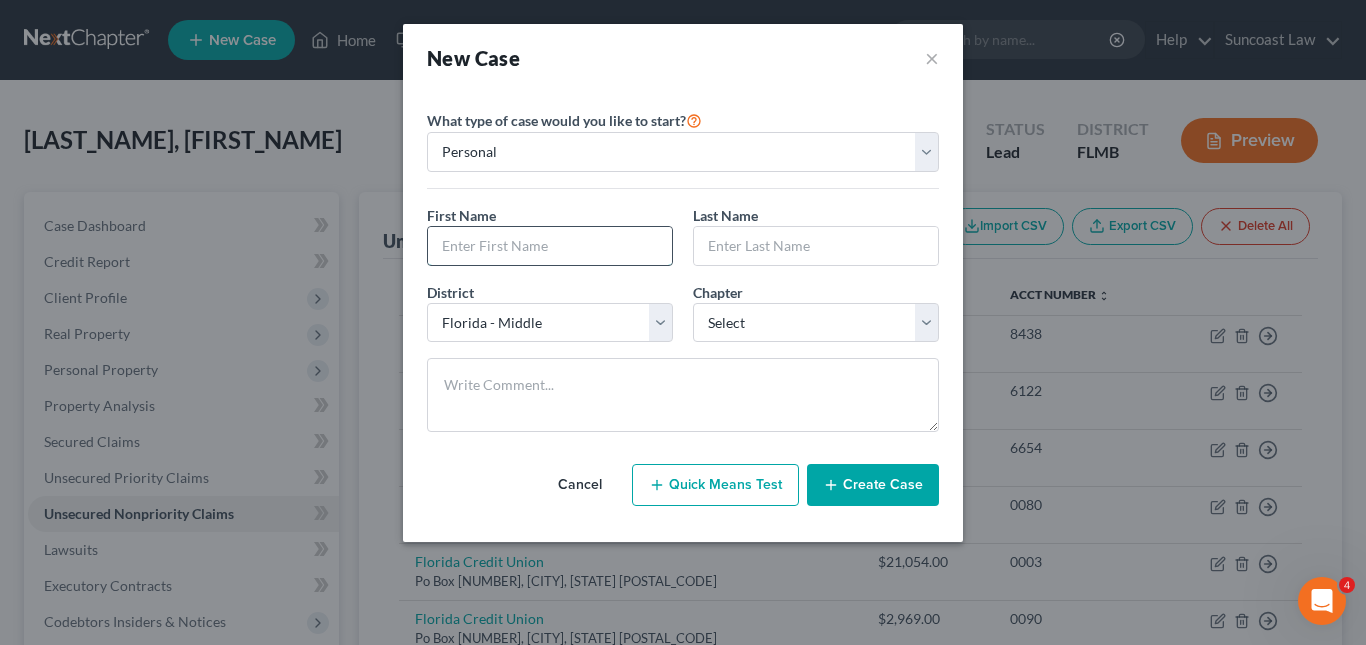 click at bounding box center [550, 246] 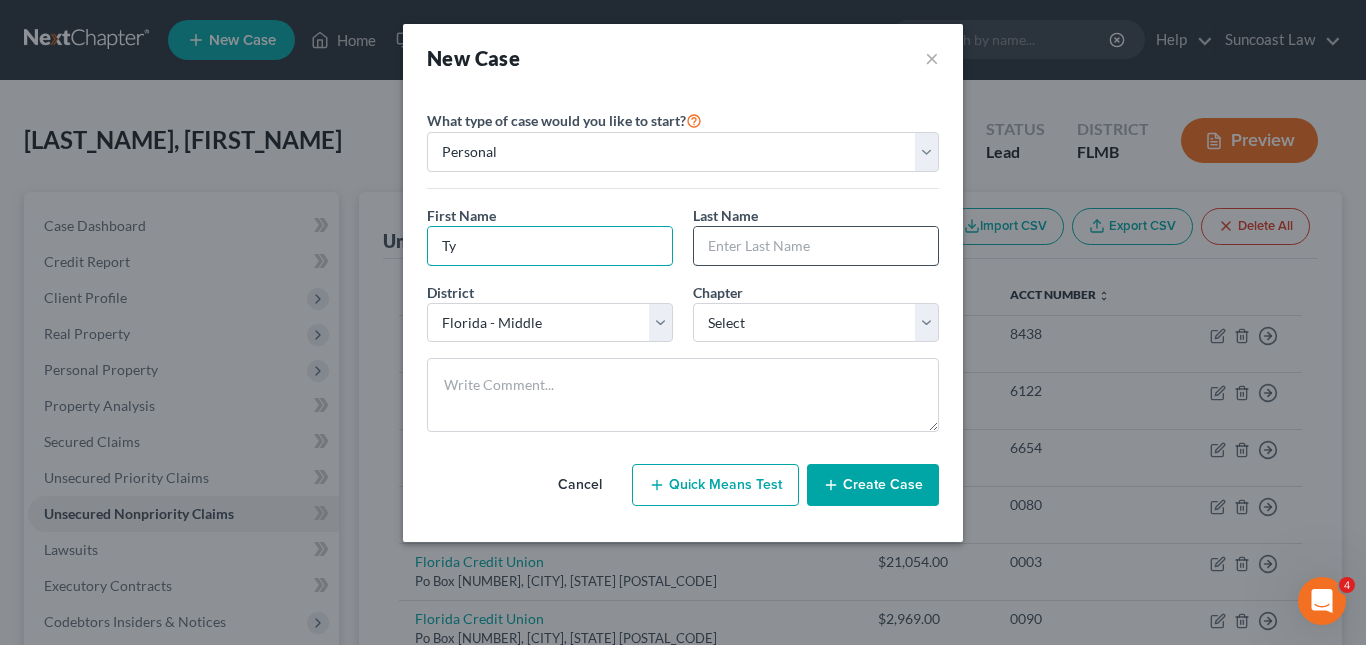 type on "Ty" 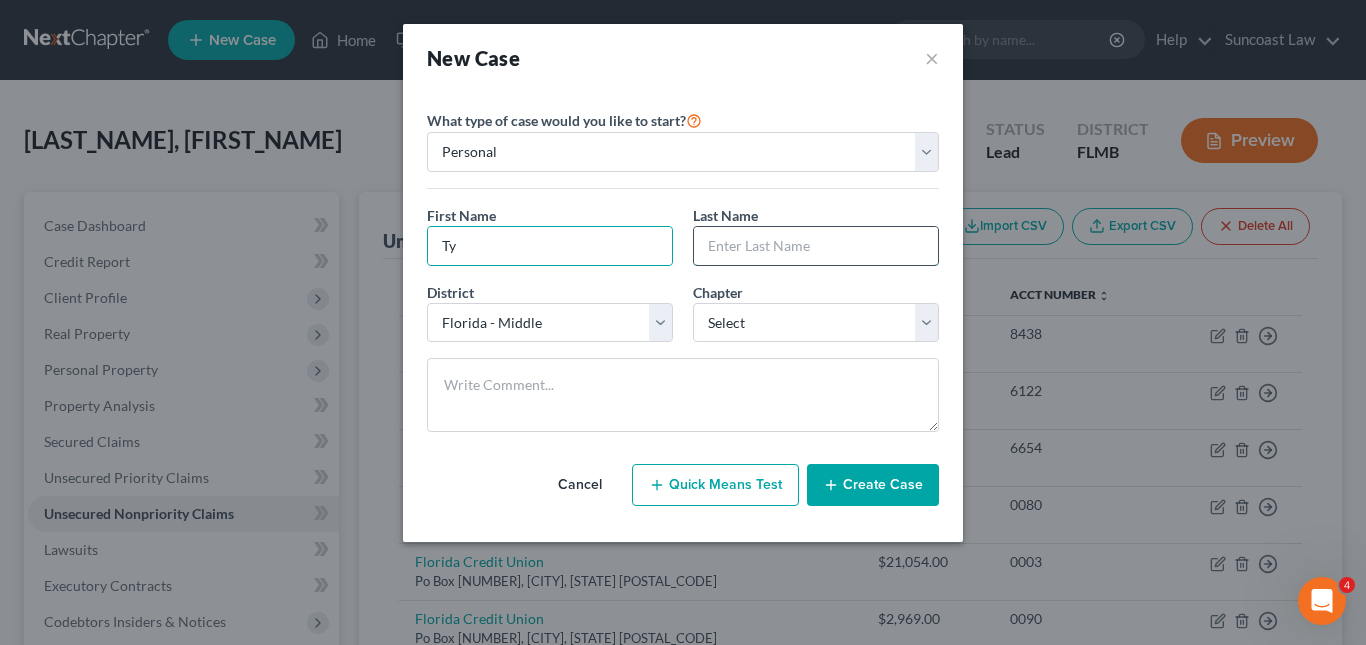 click at bounding box center (816, 246) 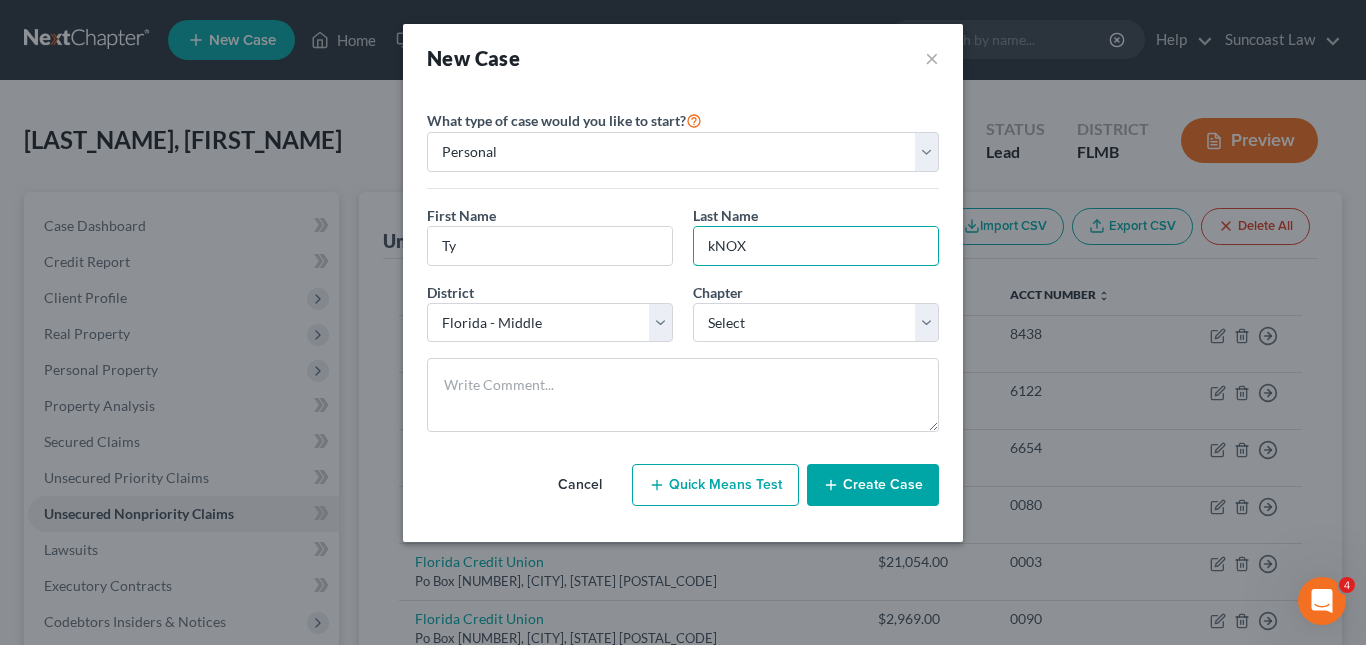 drag, startPoint x: 800, startPoint y: 252, endPoint x: 679, endPoint y: 239, distance: 121.69634 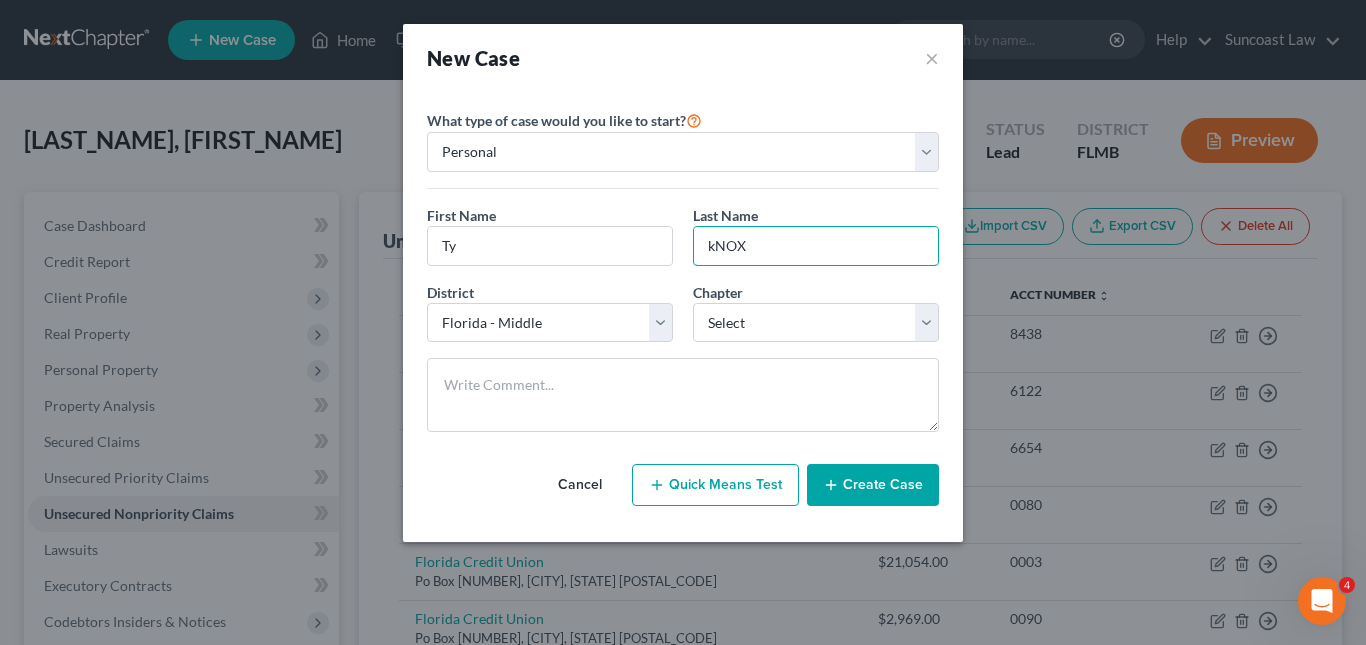 drag, startPoint x: 750, startPoint y: 247, endPoint x: 691, endPoint y: 246, distance: 59.008472 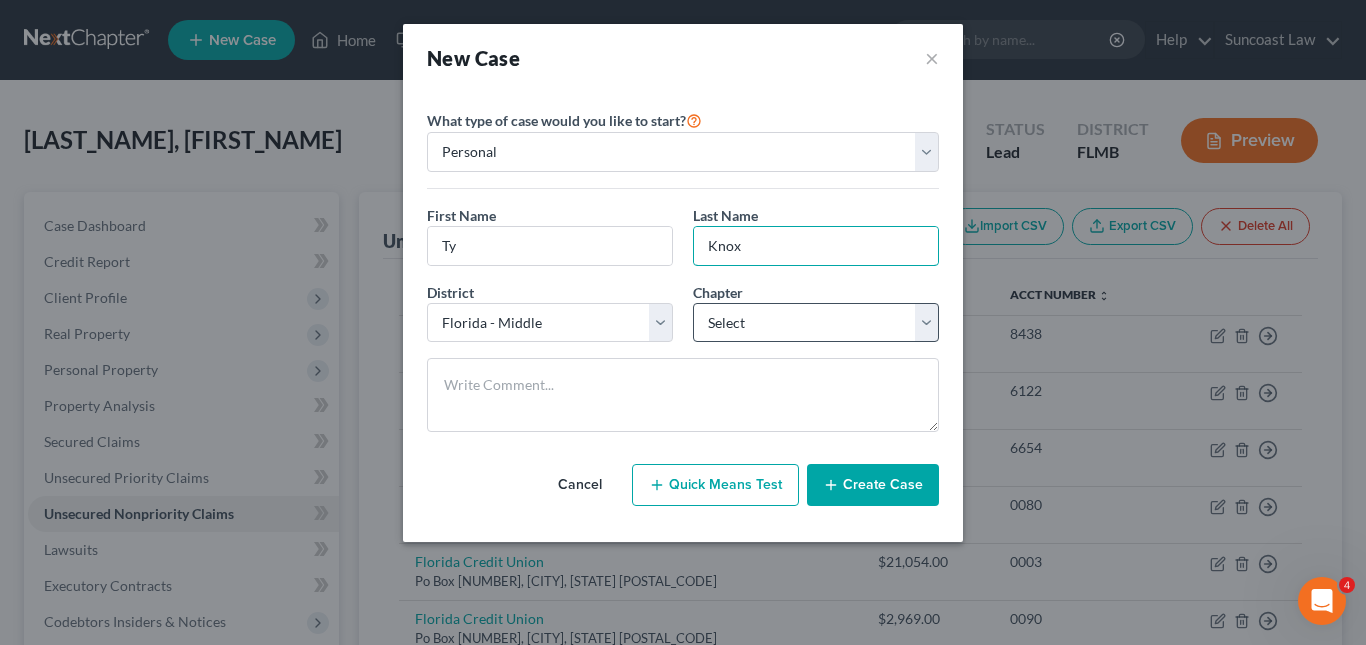 type on "Knox" 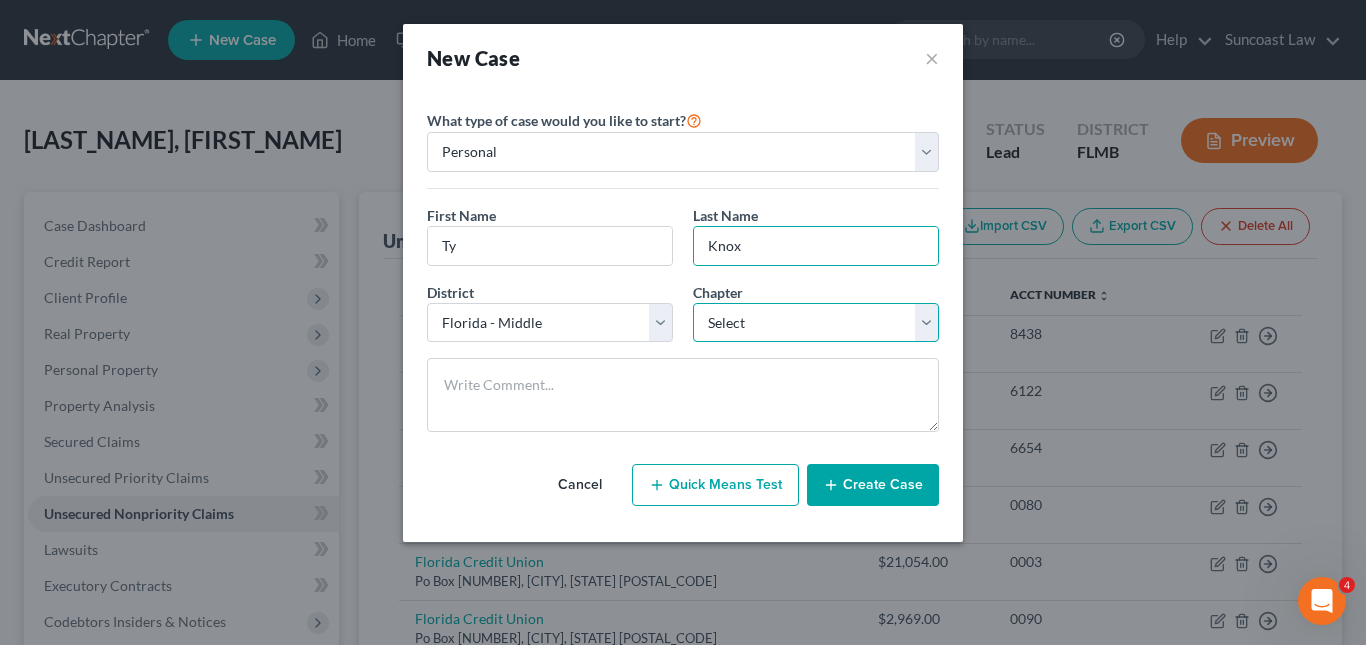 click on "Select 7 11 12 13" at bounding box center (816, 323) 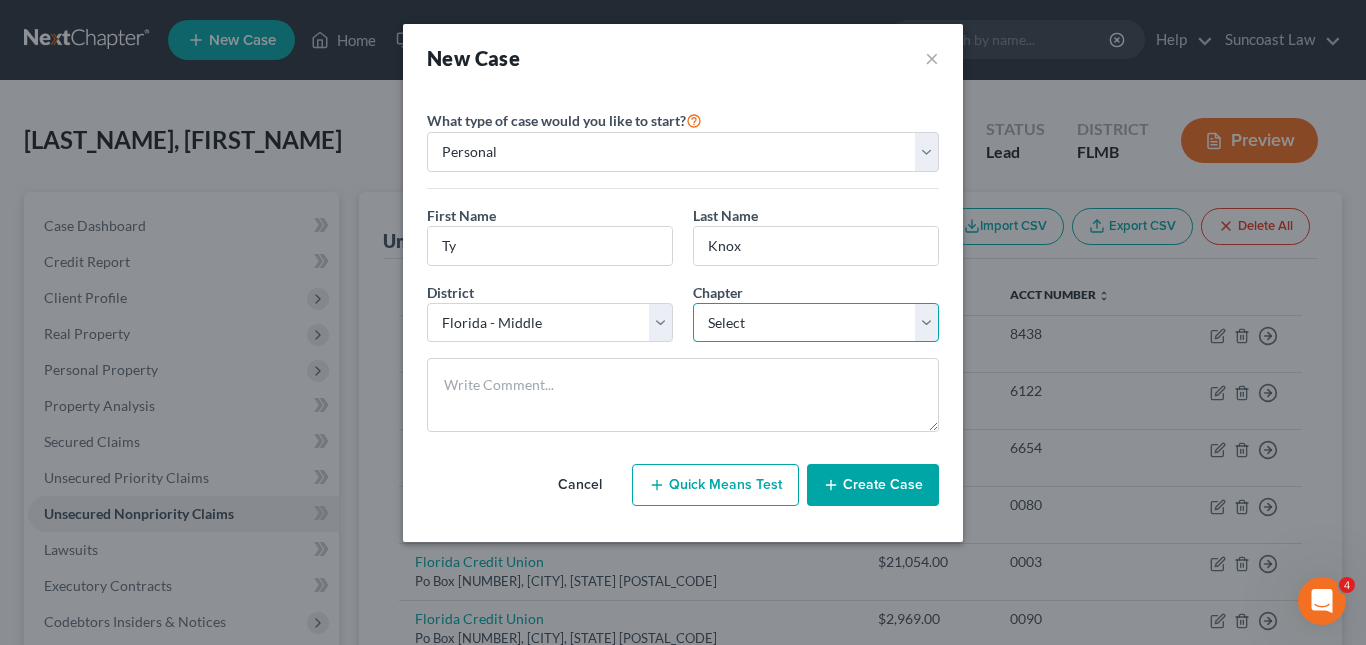select on "0" 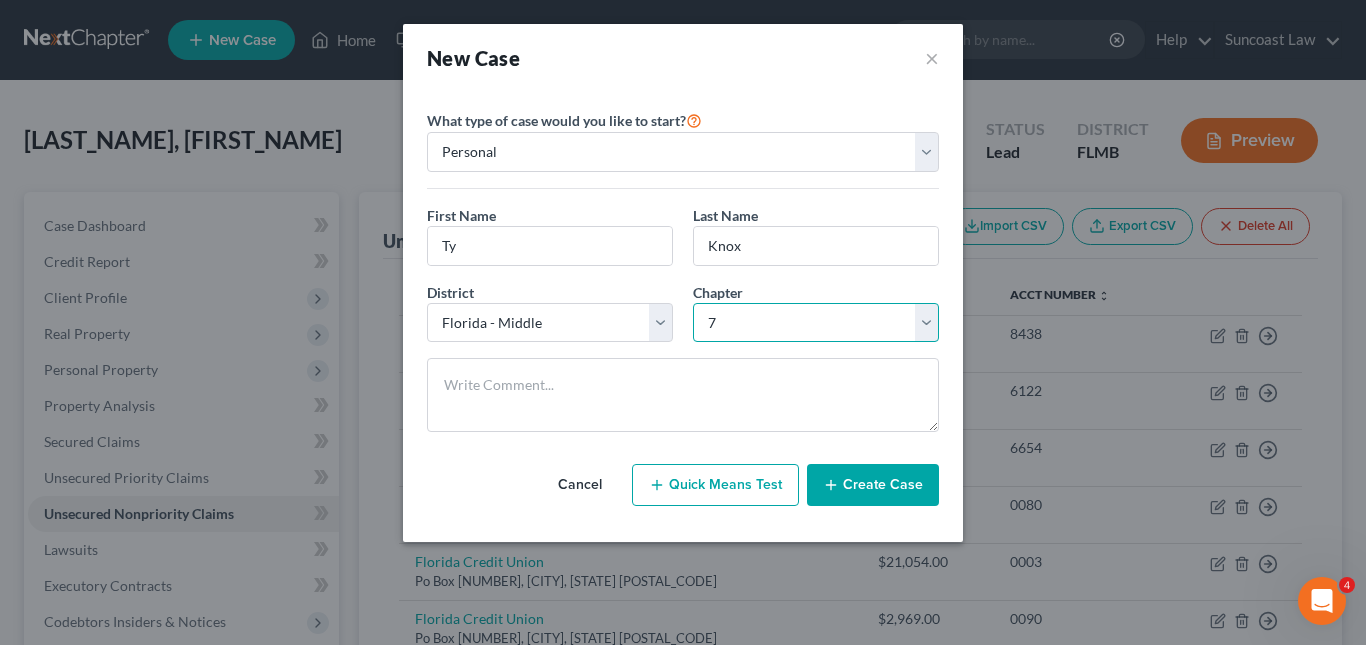 click on "Select 7 11 12 13" at bounding box center (816, 323) 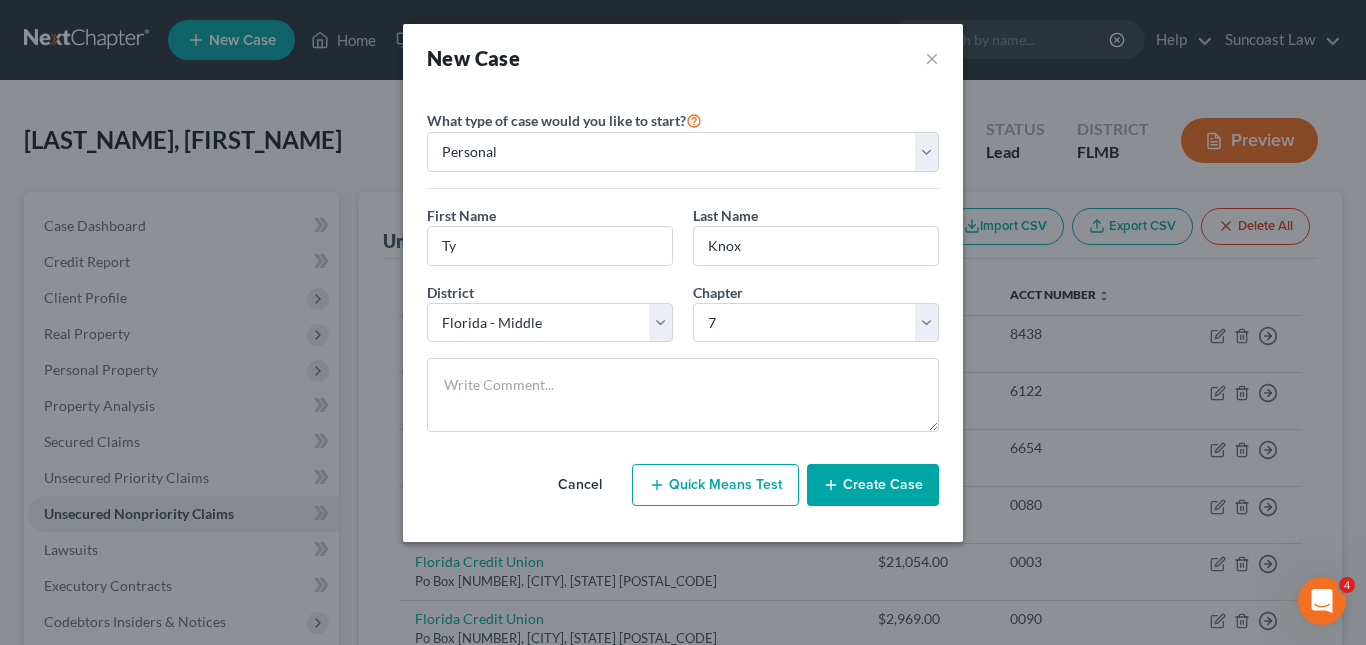 click on "Create Case" at bounding box center (873, 485) 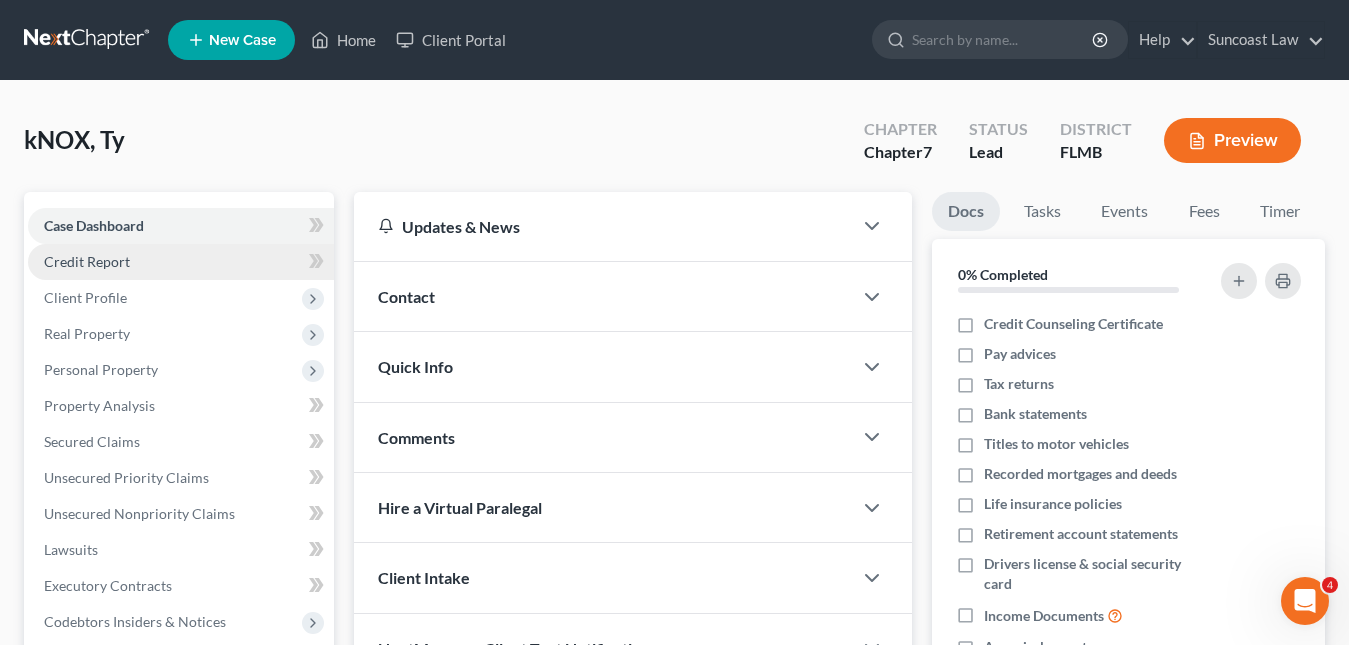 drag, startPoint x: 85, startPoint y: 250, endPoint x: 97, endPoint y: 247, distance: 12.369317 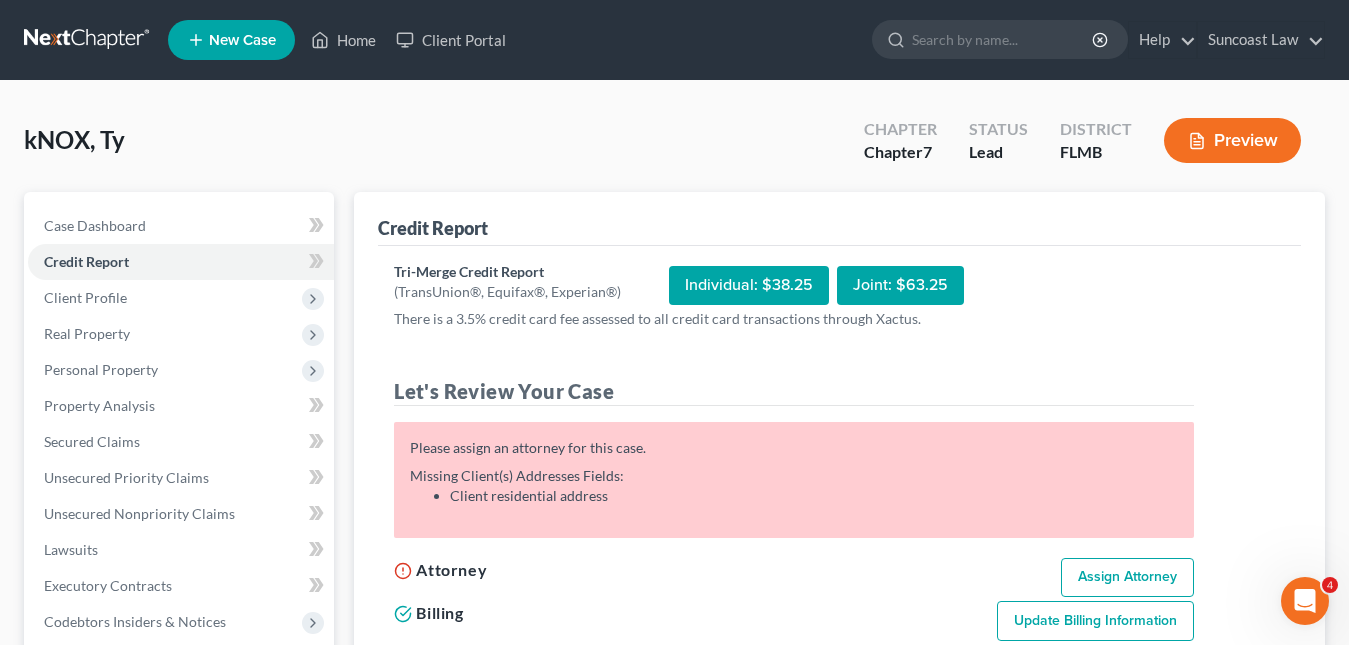 click on "Assign Attorney" at bounding box center [1127, 578] 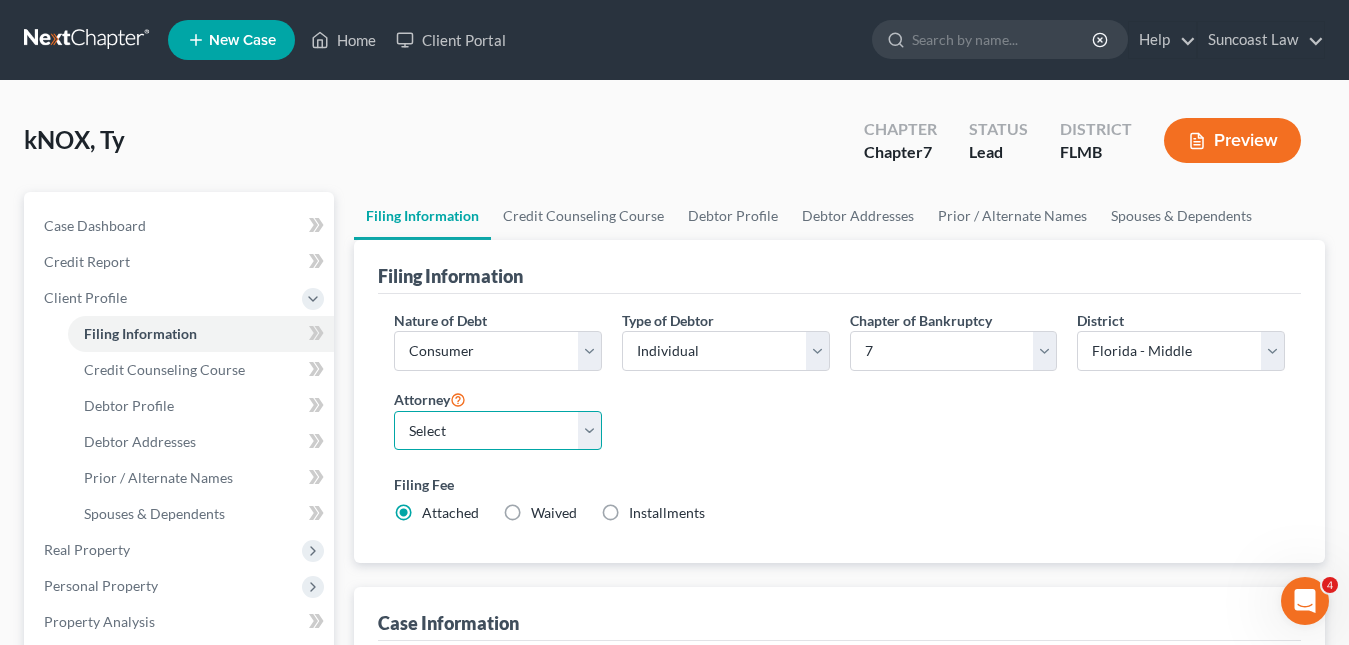 click on "Select [PERSON] - FLMB [PERSON] - FLMB" at bounding box center [498, 431] 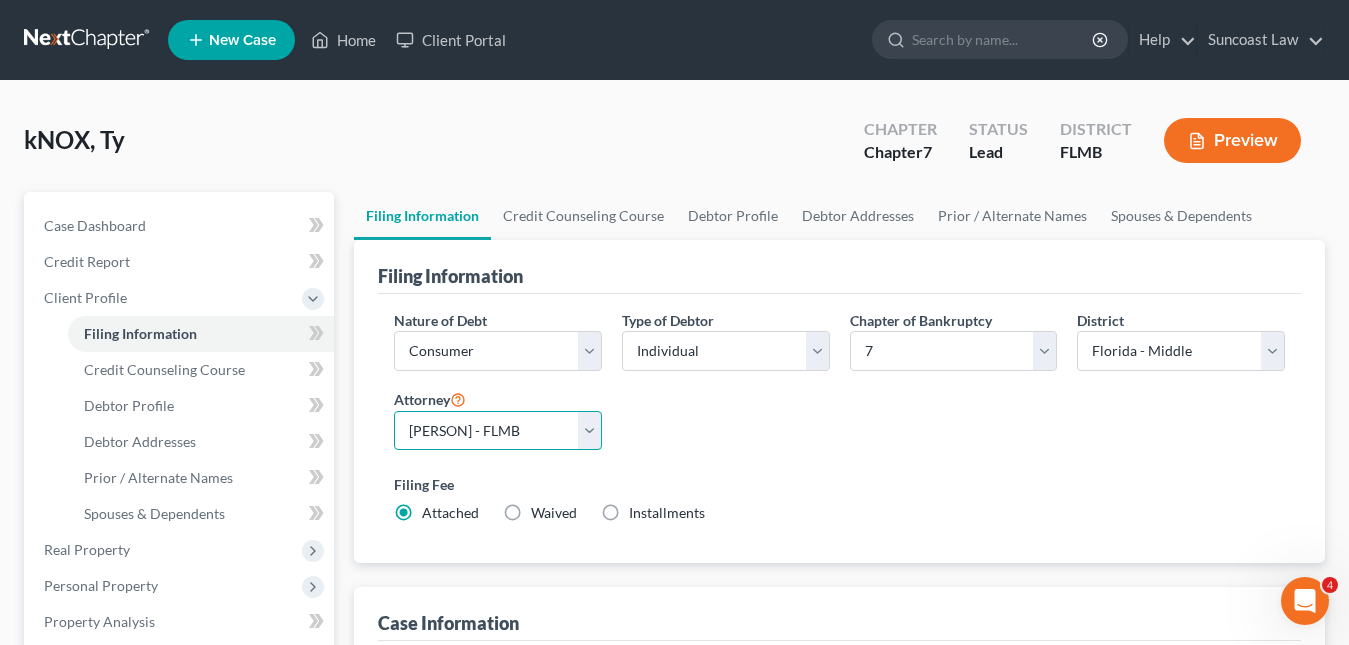 click on "Select [PERSON] - FLMB [PERSON] - FLMB" at bounding box center (498, 431) 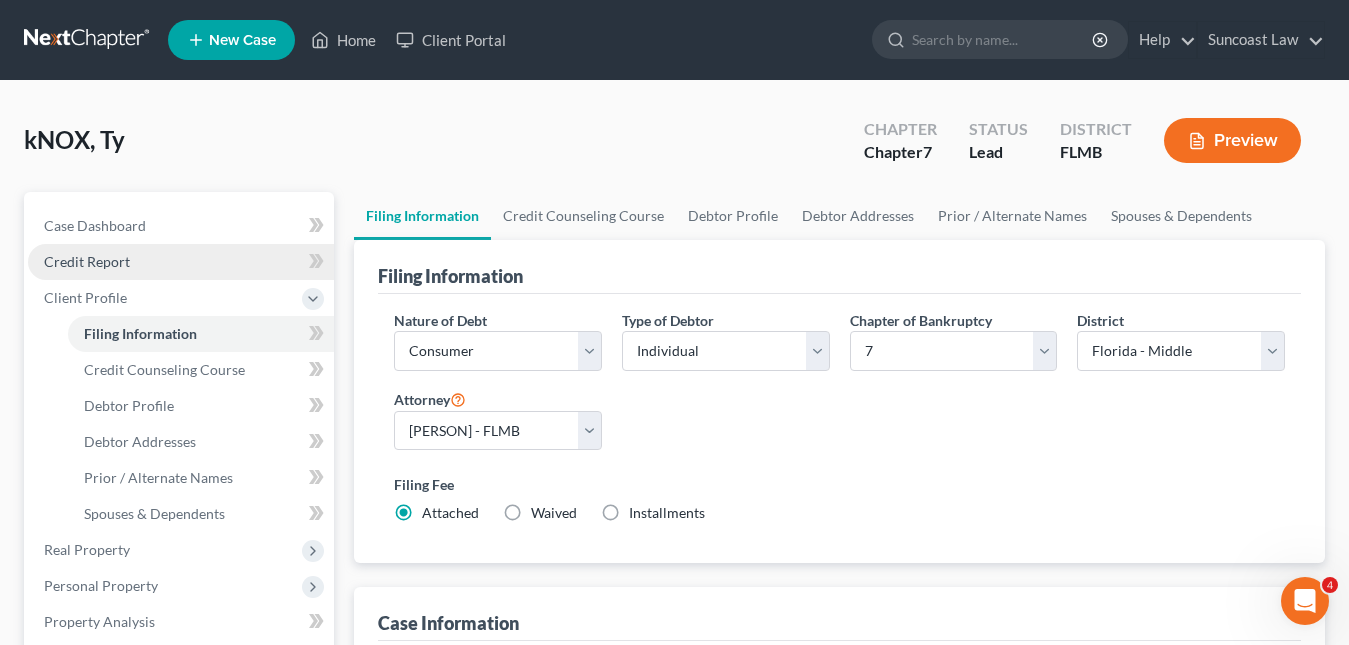 click on "Credit Report" at bounding box center (87, 261) 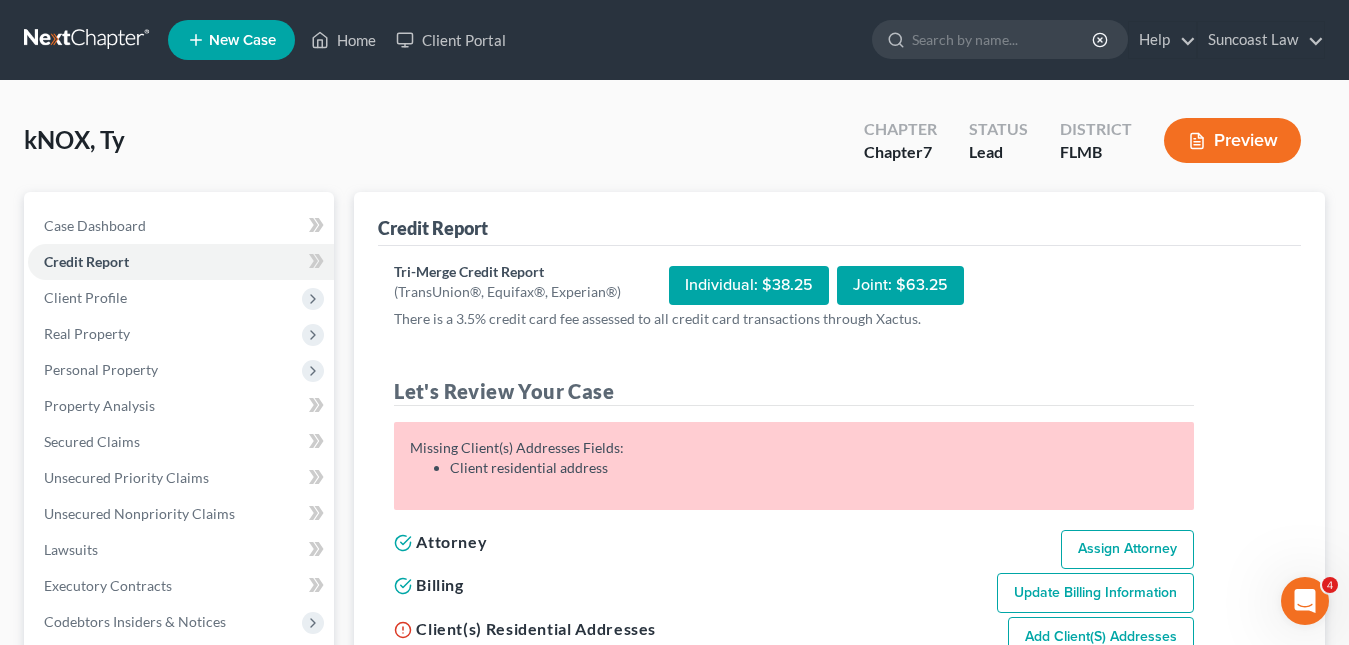 scroll, scrollTop: 200, scrollLeft: 0, axis: vertical 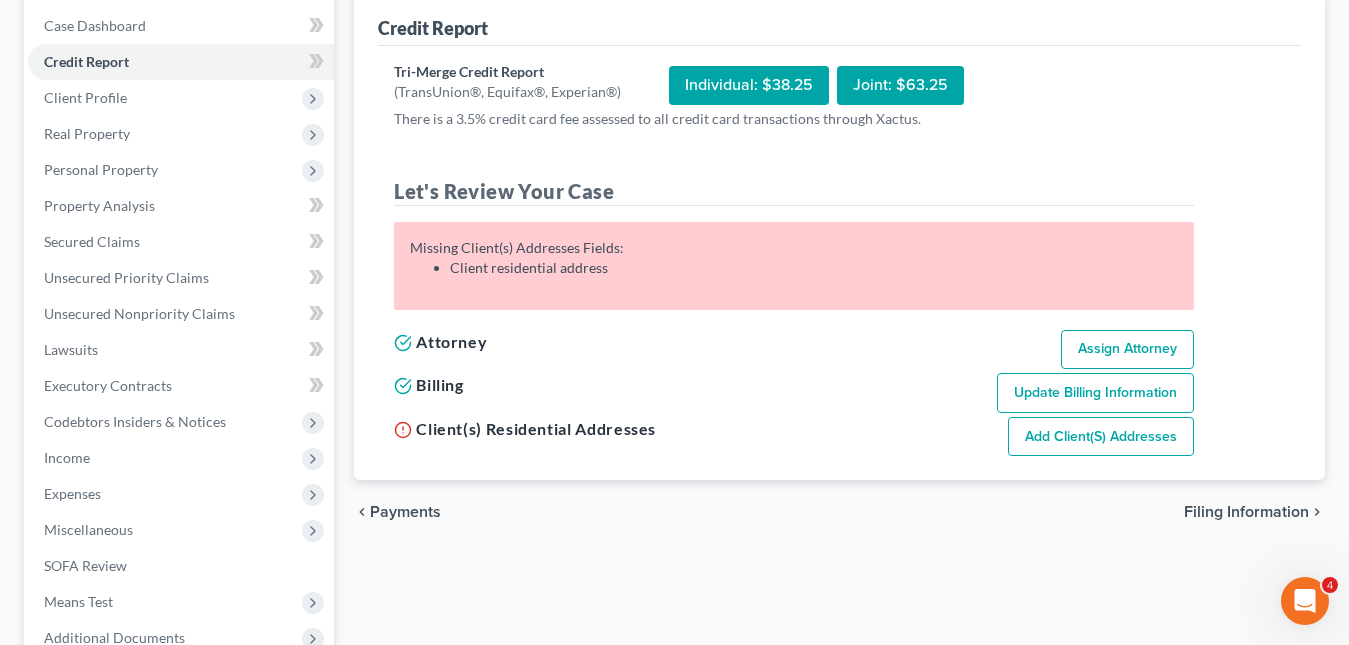 click on "Add Client(s) Addresses" at bounding box center (1101, 437) 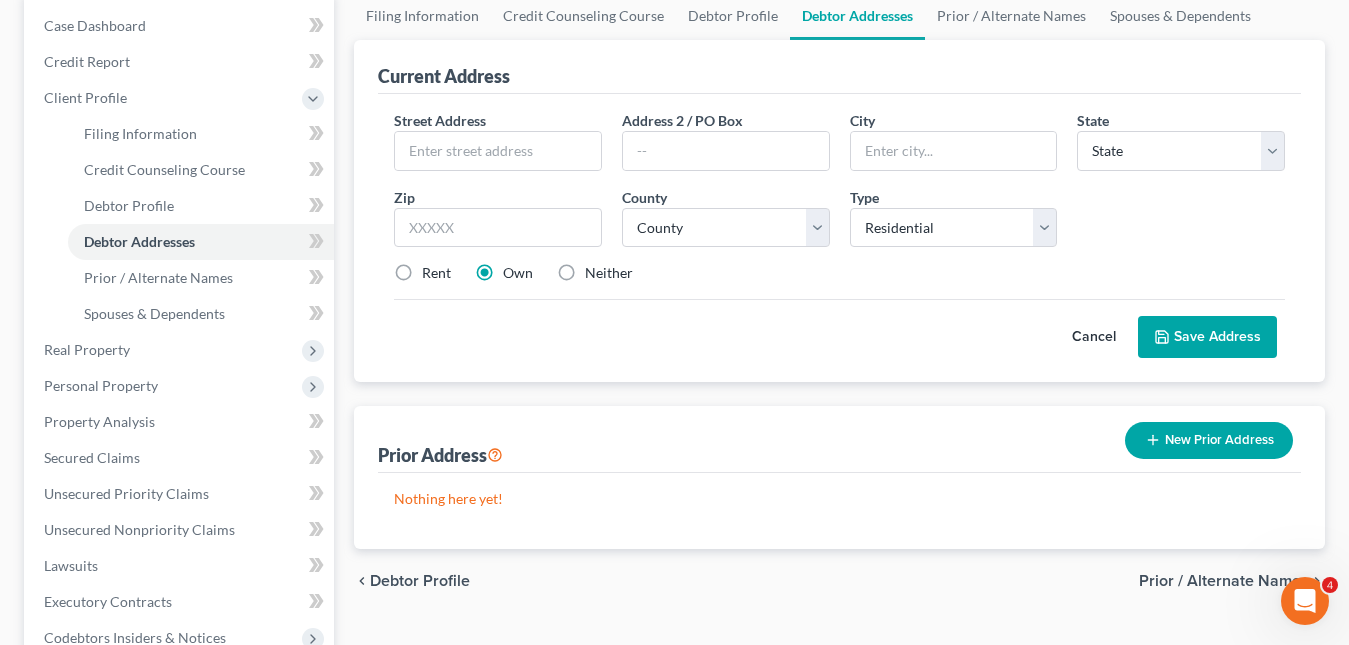 scroll, scrollTop: 0, scrollLeft: 0, axis: both 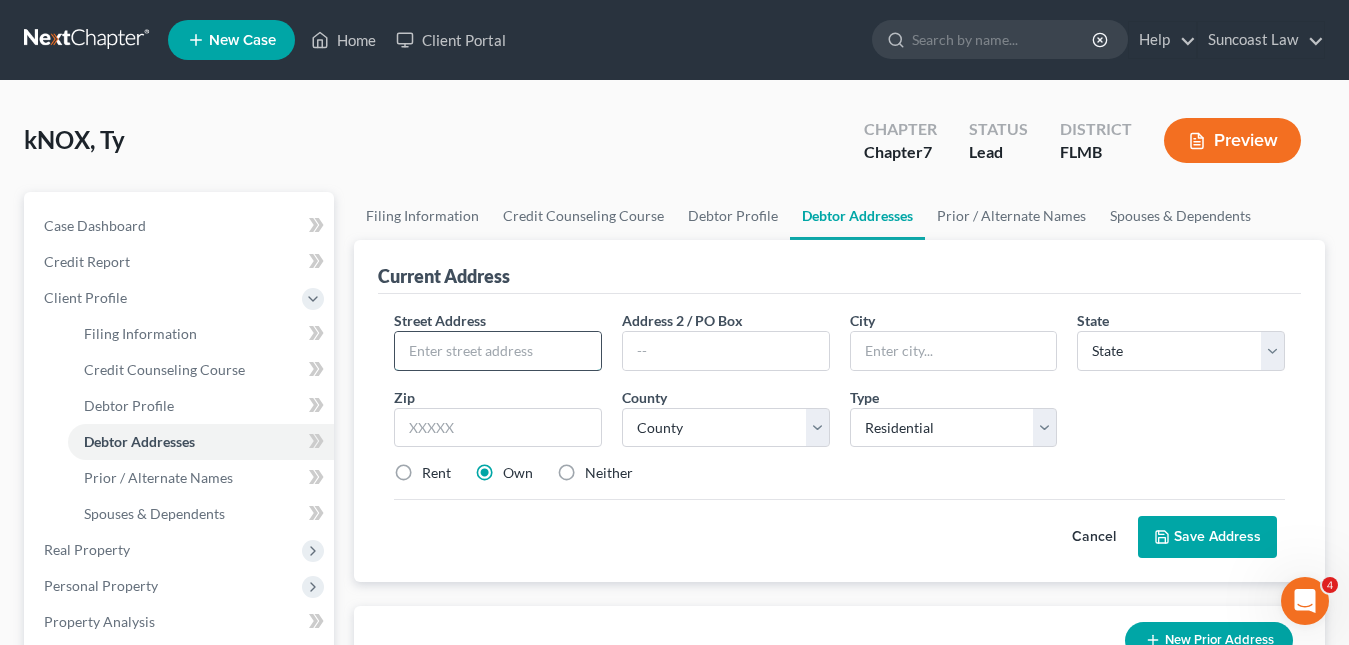 click at bounding box center [498, 351] 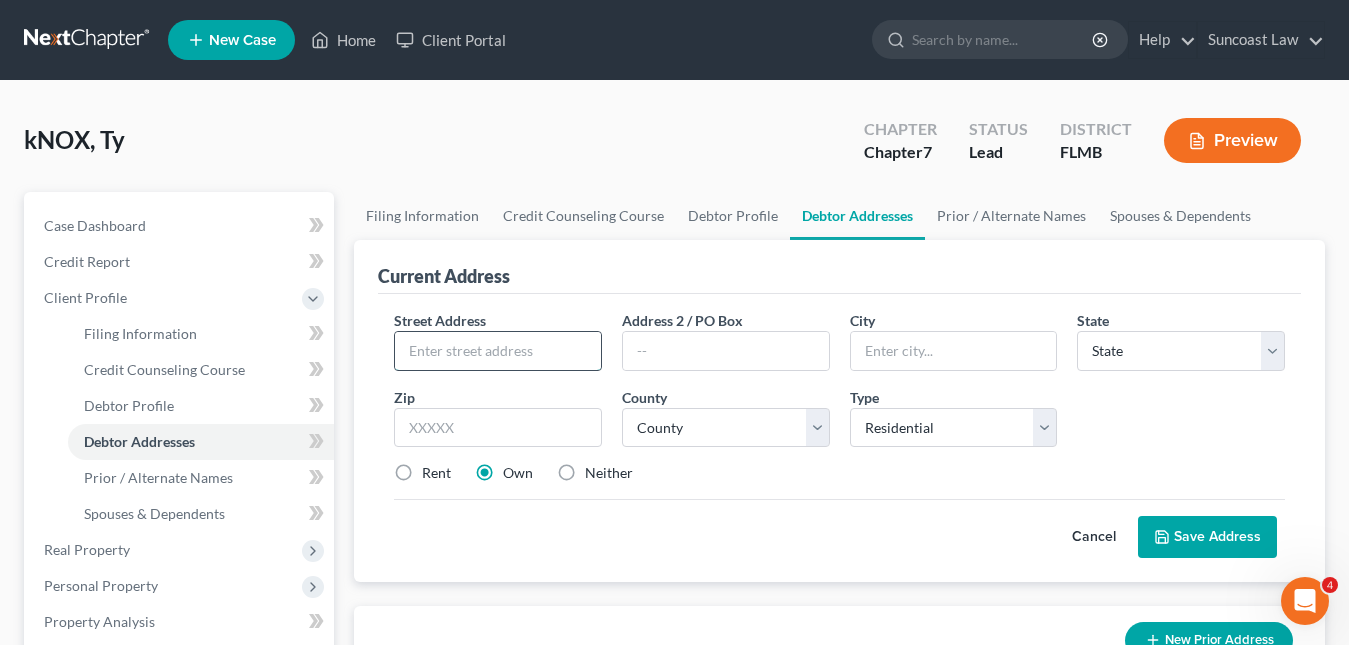 paste on "[NUMBER] [STREET] [LOT]" 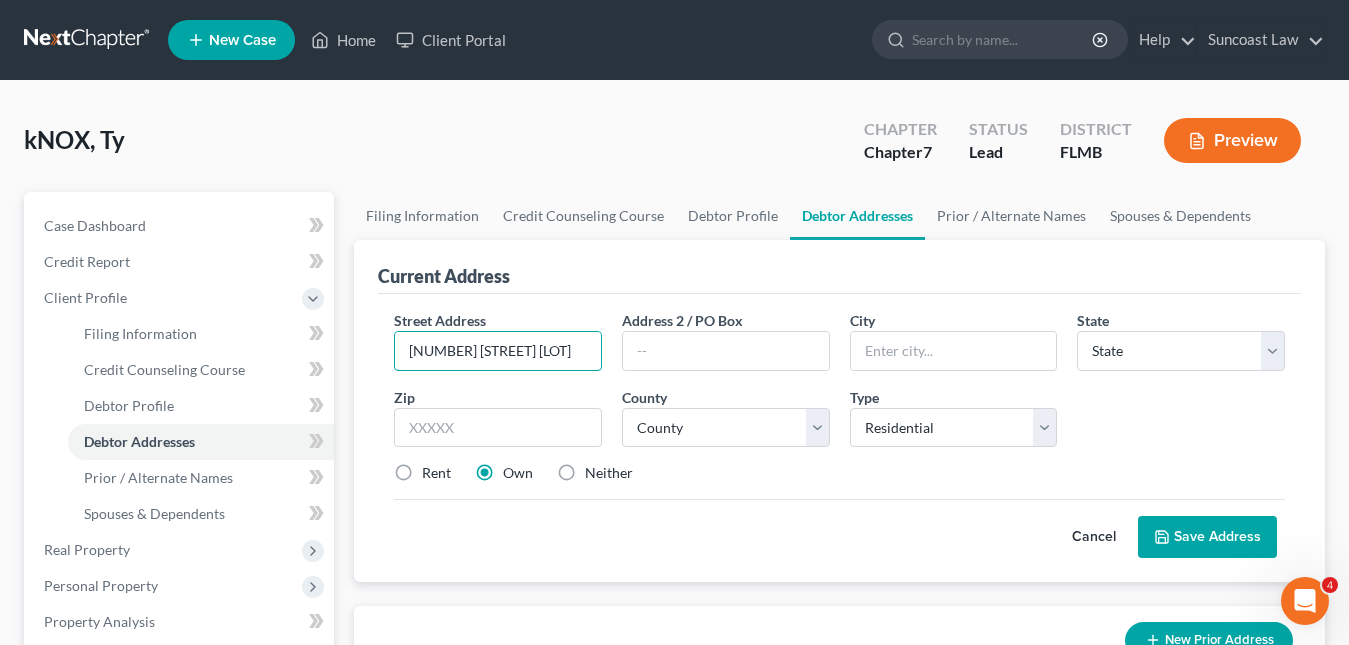 scroll, scrollTop: 0, scrollLeft: 7, axis: horizontal 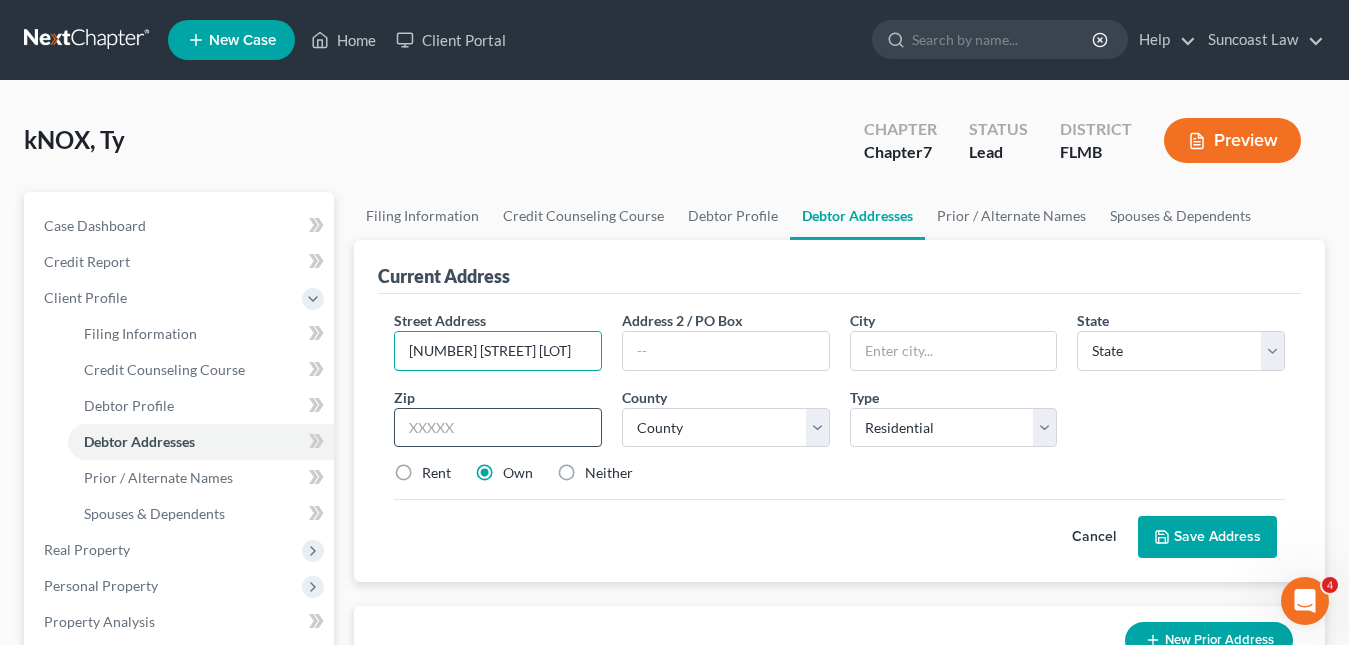 type on "[NUMBER] [STREET] [LOT]" 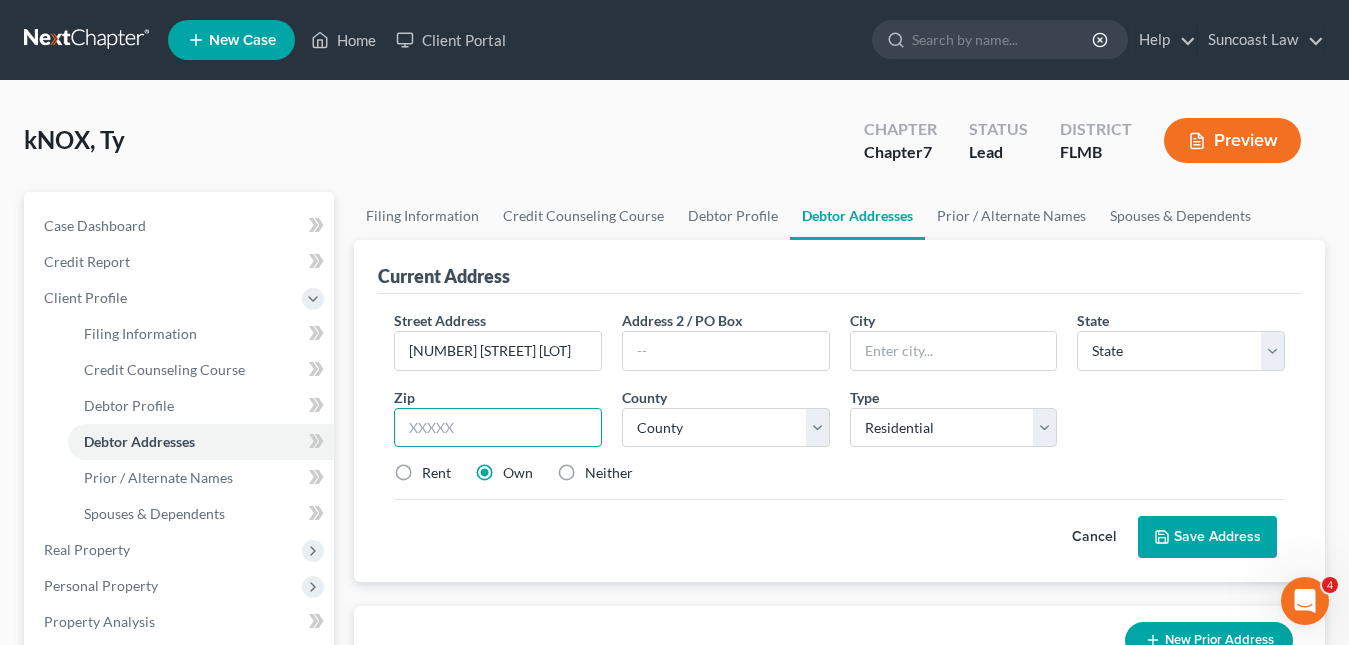 scroll, scrollTop: 0, scrollLeft: 0, axis: both 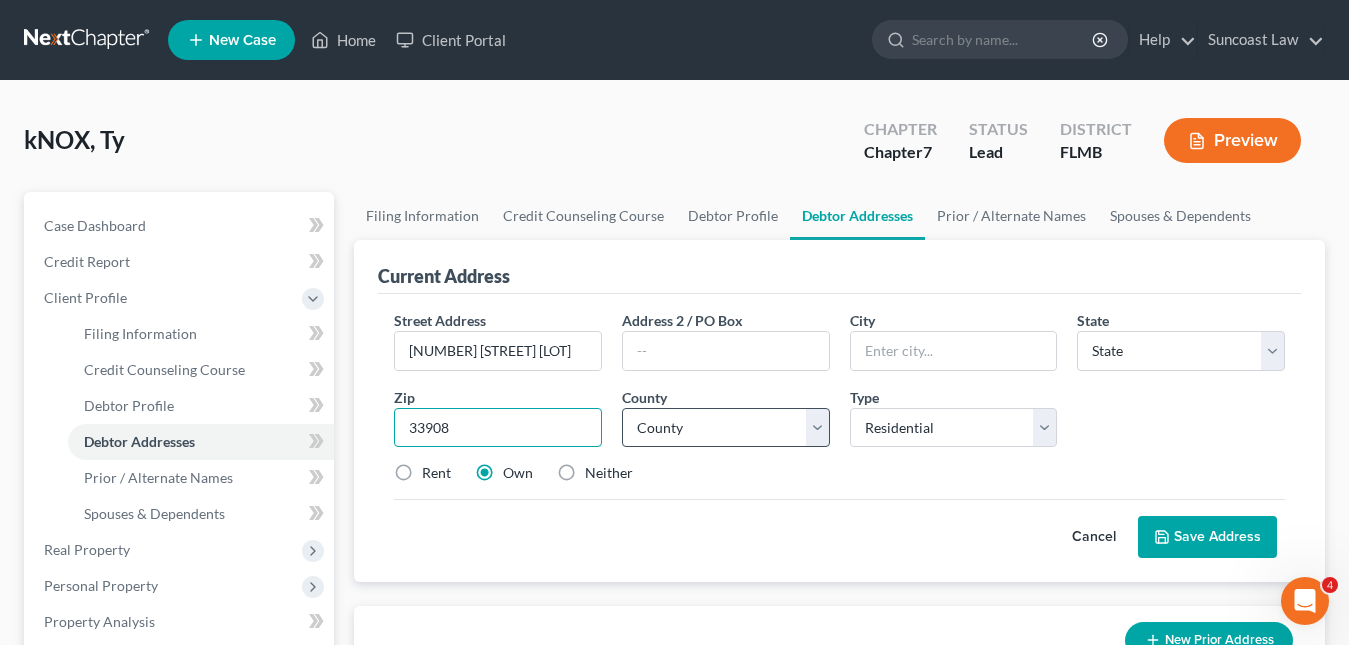 type on "33908" 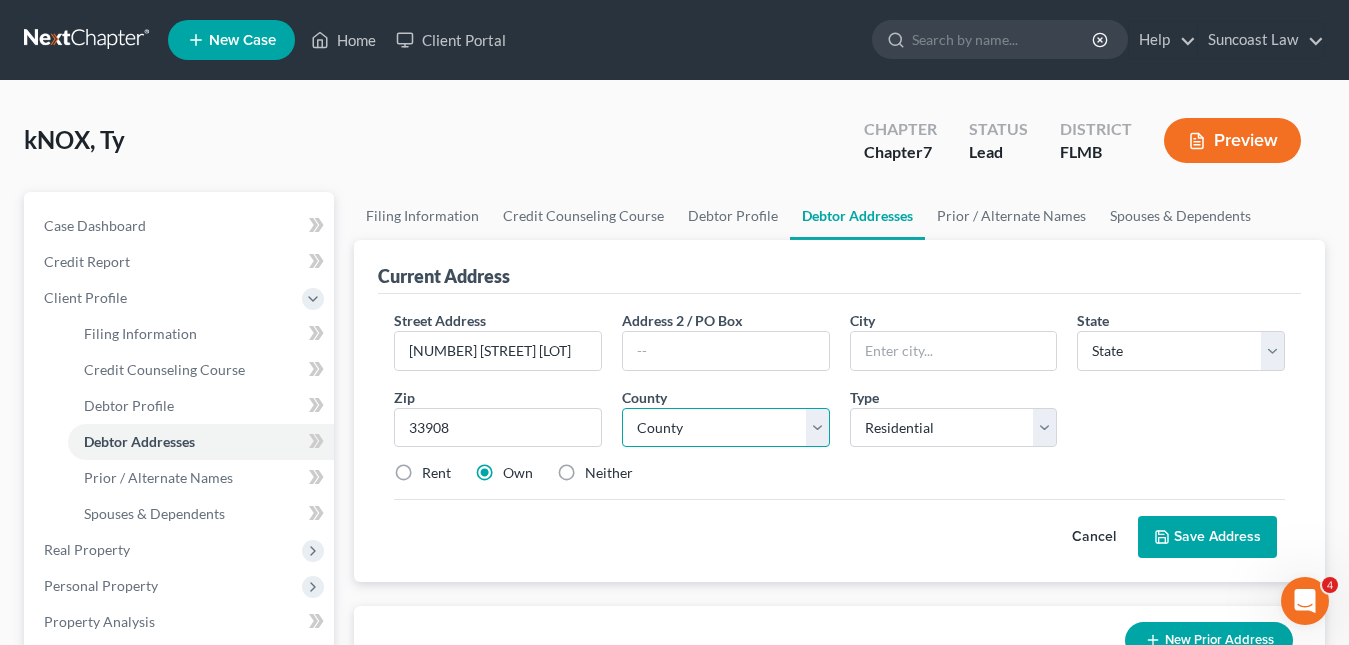 type on "Fort Myers" 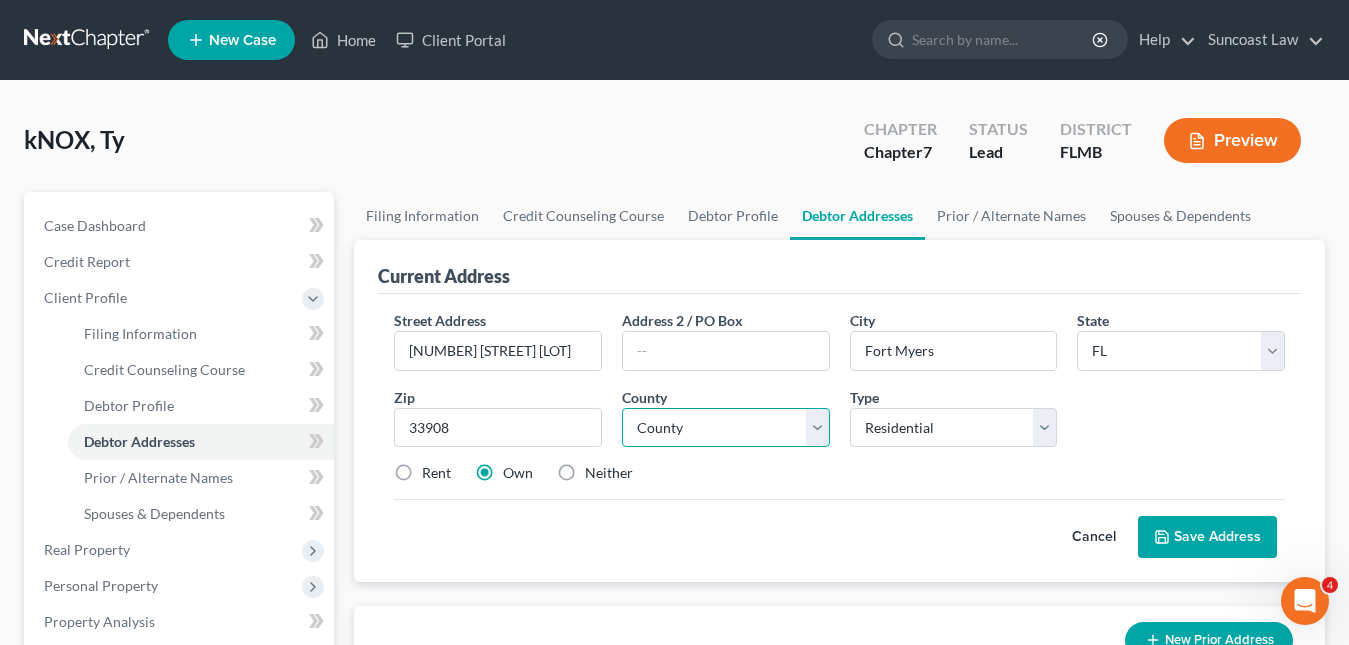 click on "County" at bounding box center (726, 428) 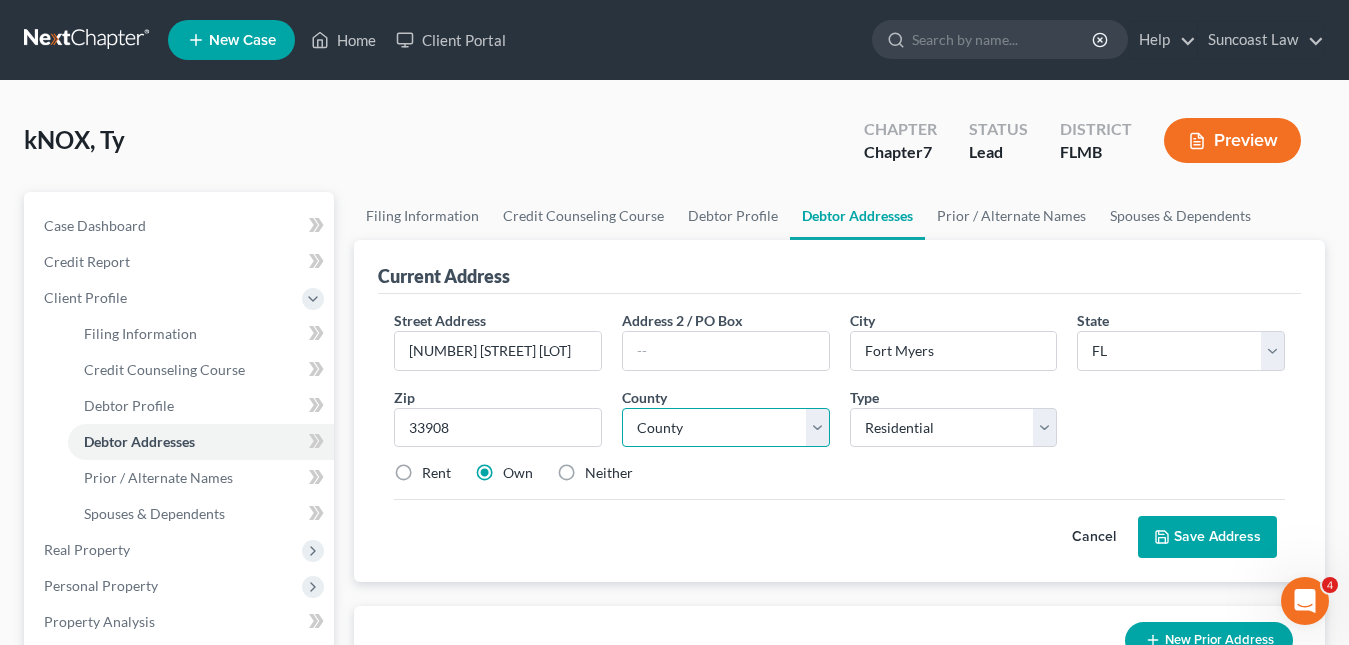 select on "34" 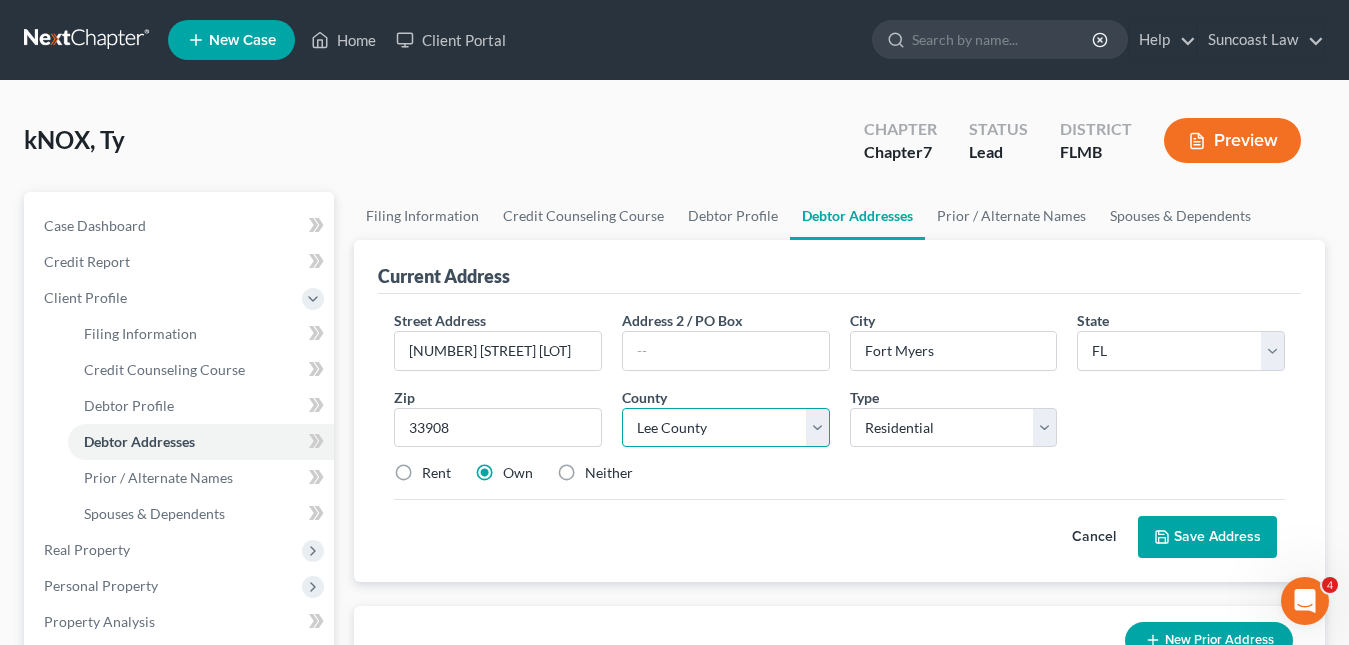 click on "County Alachua County Baker County Bay County Bradford County Brevard County Broward County Calhoun County Charlotte County Citrus County Clay County Collier County Columbia County DeSoto County Dixie County Duval County Escambia County Flagler County Franklin County Gadsden County Gilchrist County Glades County Gulf County Hamilton County Hardee County Hendry County Hernando County Highlands County Hillsborough County Holmes County Indian River County Jackson County Jefferson County Lafayette County Lake County Lee County Leon County Levy County Liberty County Madison County Manatee County Marion County Martin County Miami-Dade County Monroe County Nassau County Okaloosa County Okeechobee County Orange County Osceola County Palm Beach County Pasco County Pinellas County Polk County Putnam County Santa Rosa County Sarasota County Seminole County St. Johns County St. Lucie County Sumter County Suwannee County Taylor County Union County Volusia County Wakulla County Walton County Washington County" at bounding box center [726, 428] 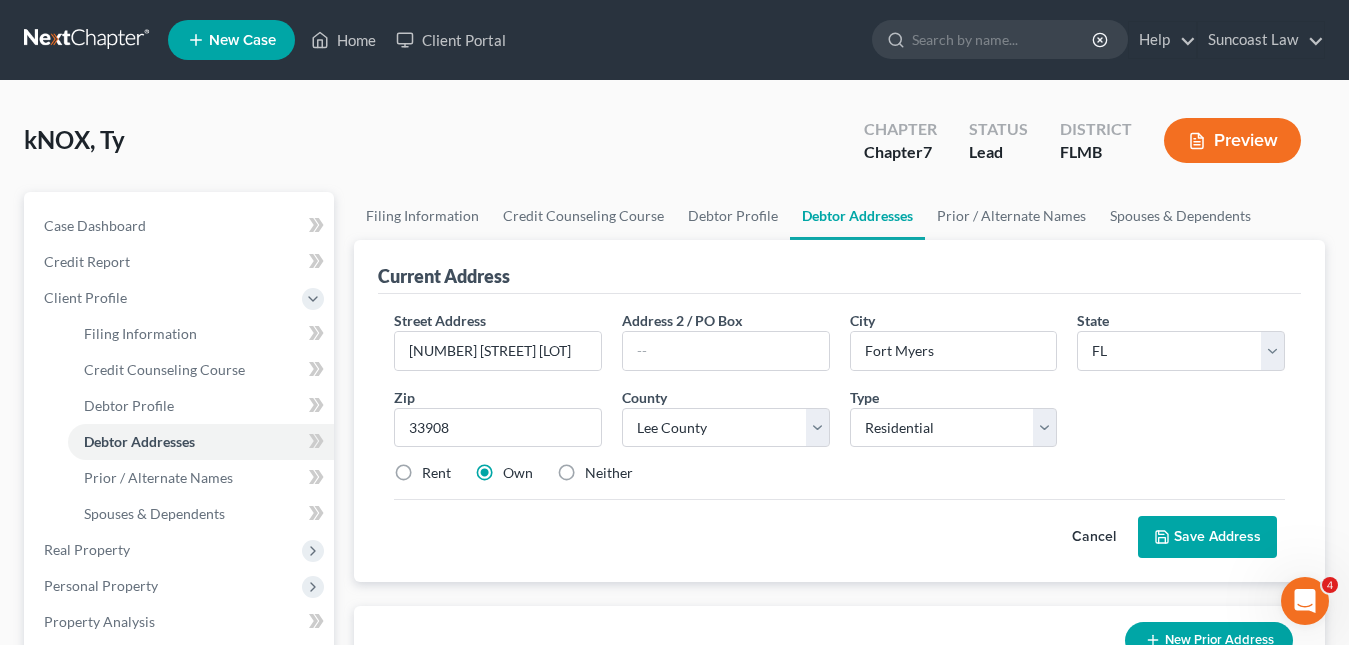 click on "Save Address" at bounding box center (1207, 537) 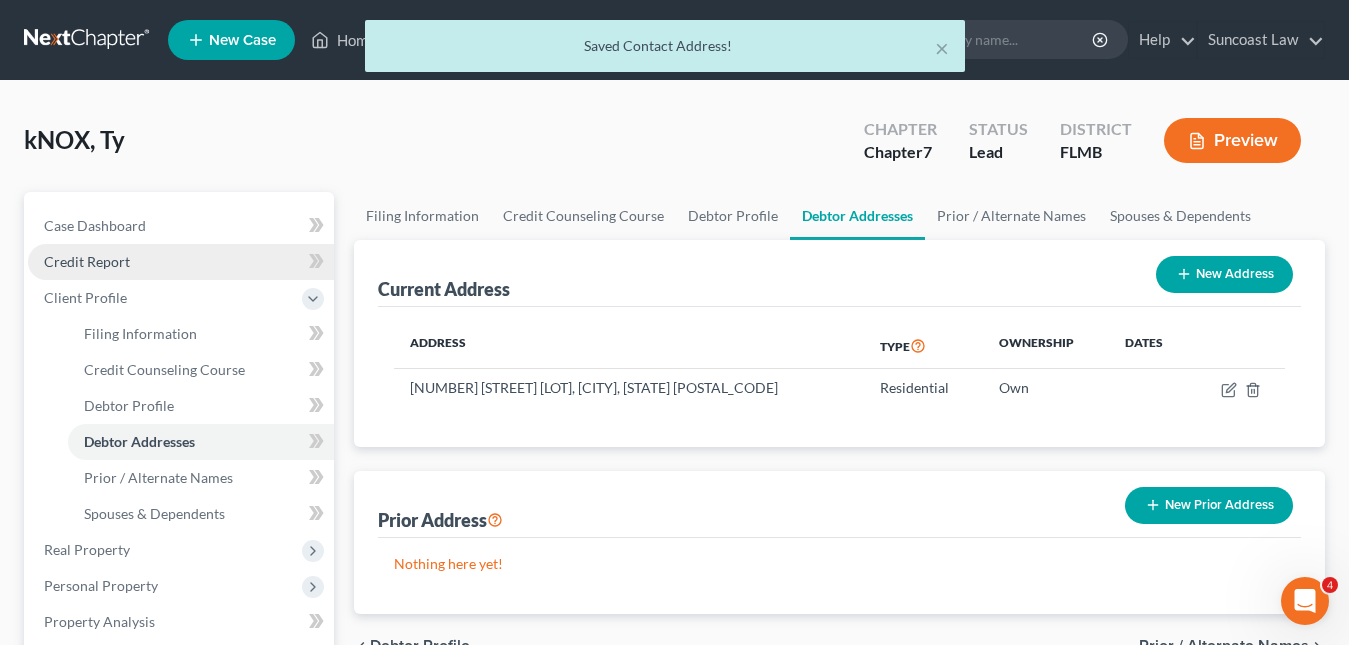 click on "Credit Report" at bounding box center [87, 261] 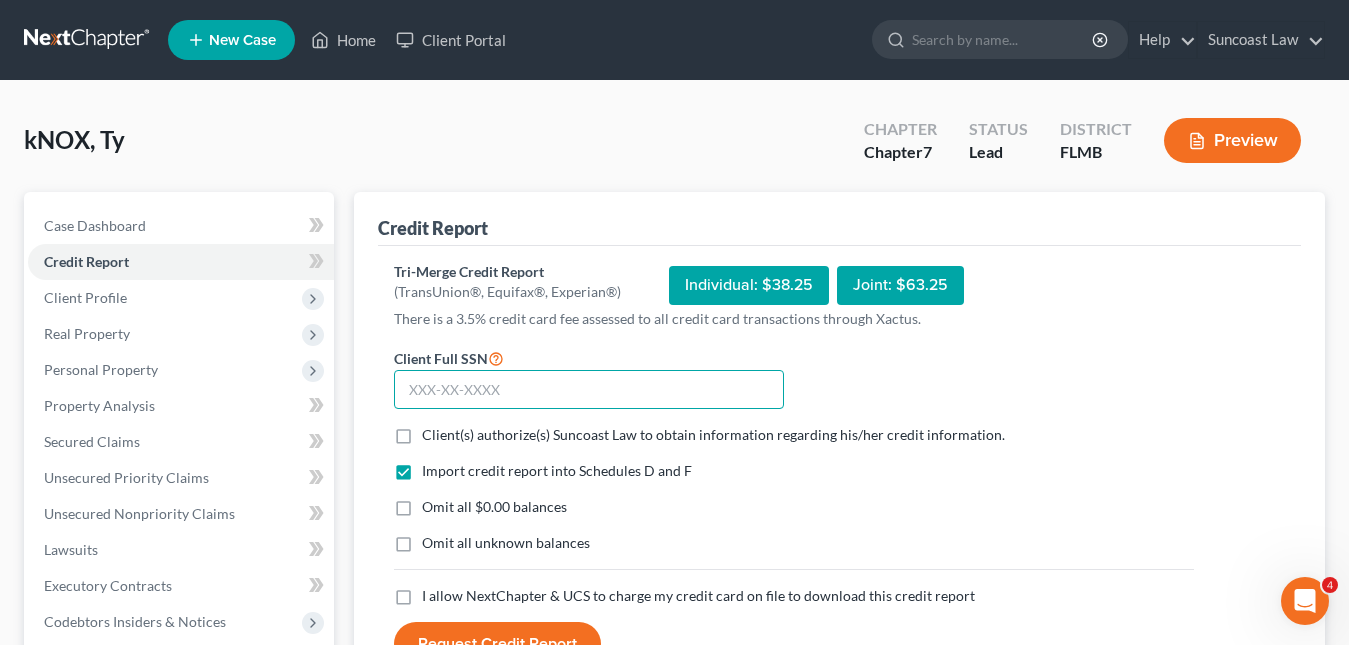 click at bounding box center [589, 390] 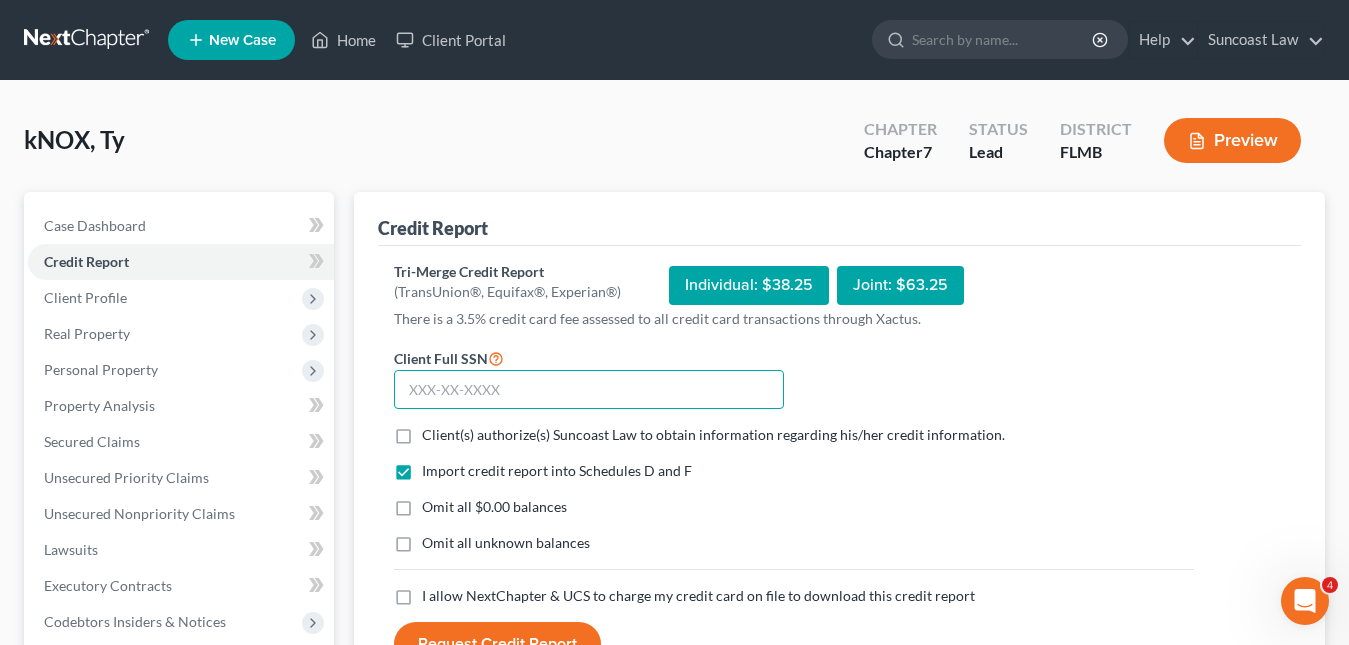 paste on "[SSN]" 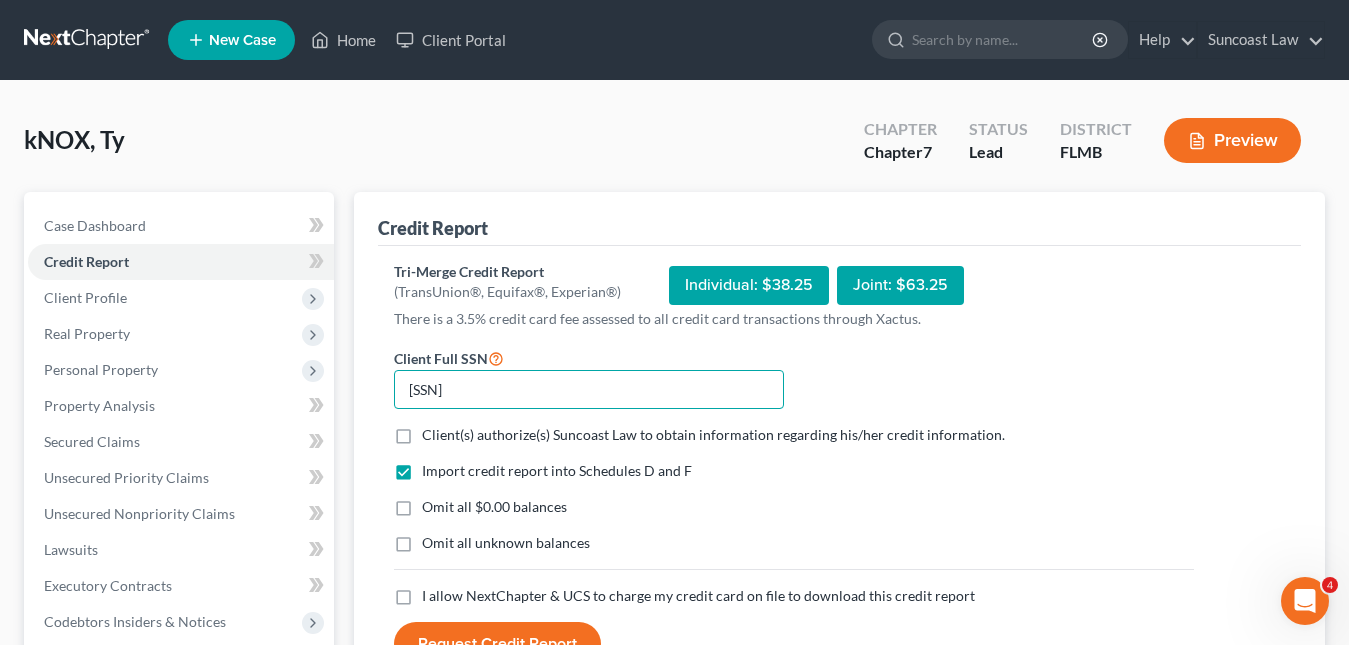 type on "[SSN]" 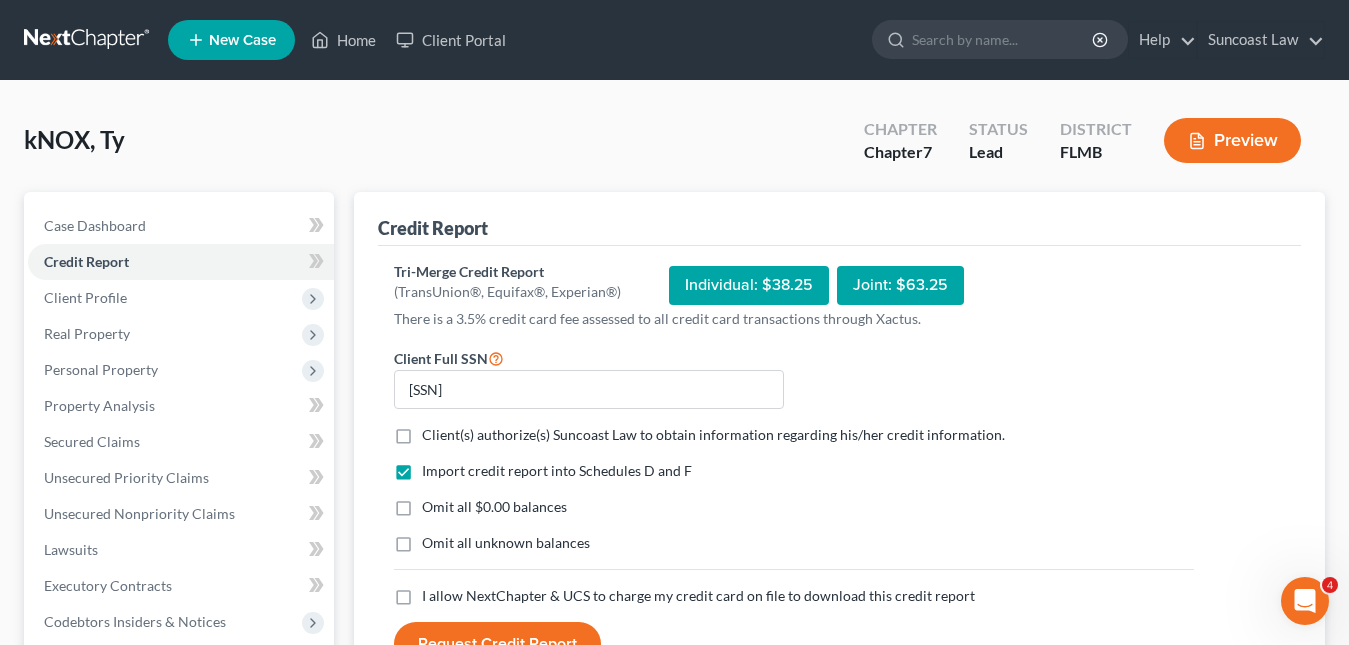 click on "Client(s) authorize(s) Suncoast Law to obtain information regarding his/her credit information.
*" at bounding box center (713, 435) 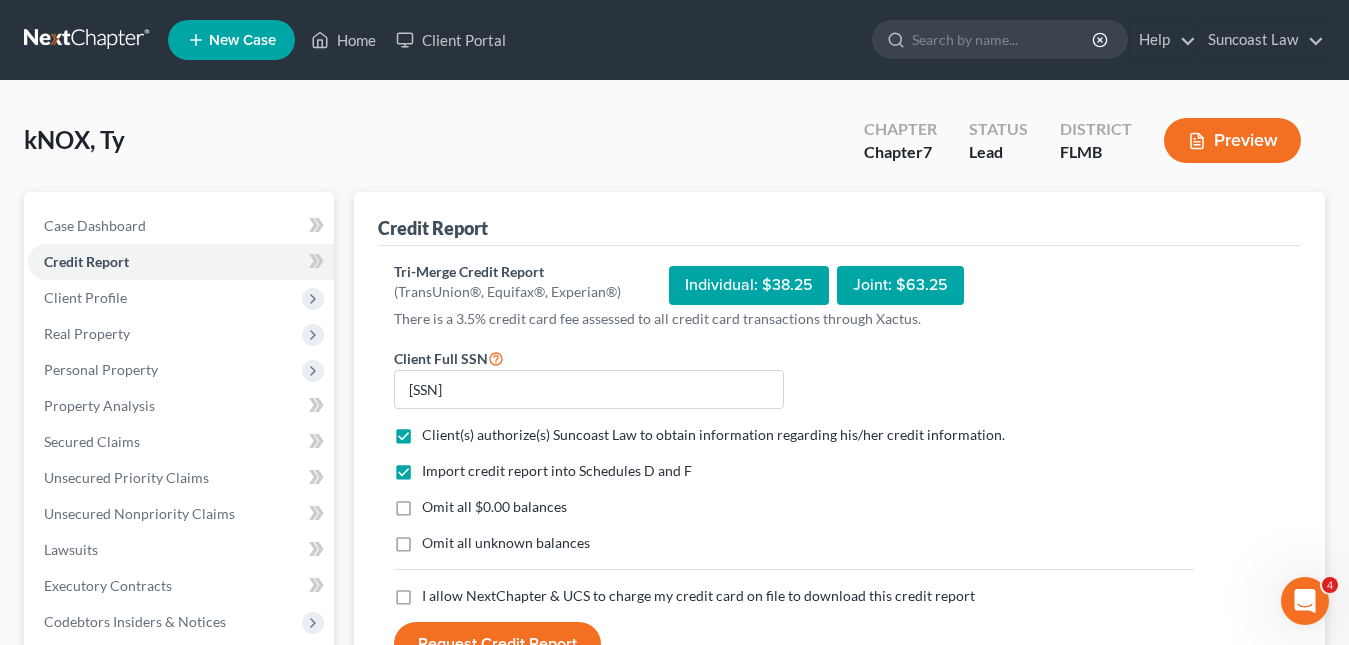 click on "I allow NextChapter & UCS to charge my credit card on file to download this credit report
*" at bounding box center (698, 596) 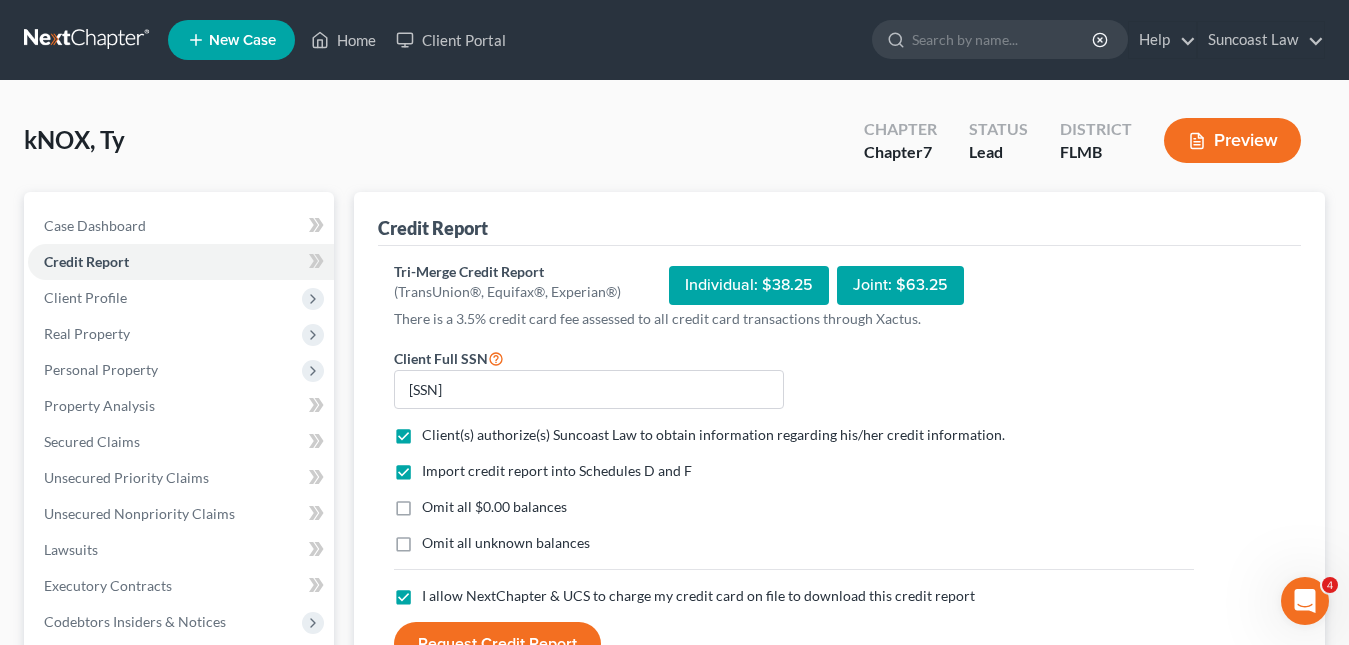 click on "Request Credit Report" at bounding box center (497, 644) 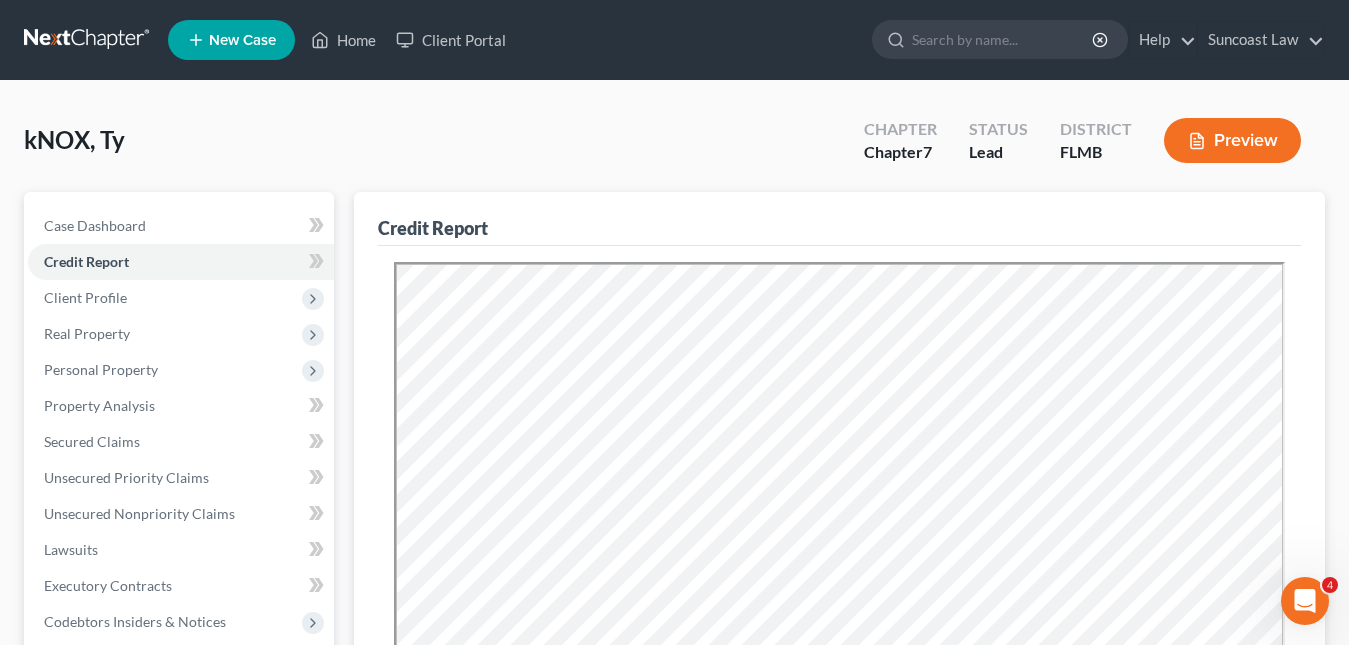 scroll, scrollTop: 0, scrollLeft: 0, axis: both 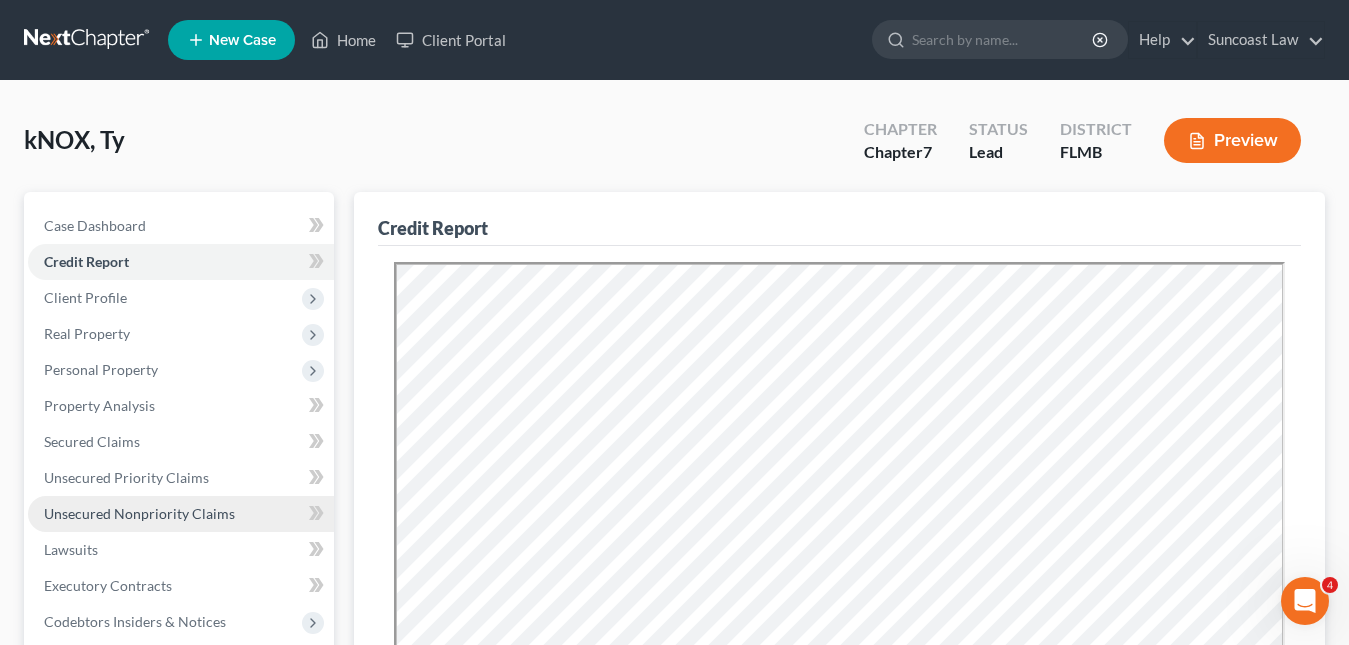 click on "Unsecured Nonpriority Claims" at bounding box center [139, 513] 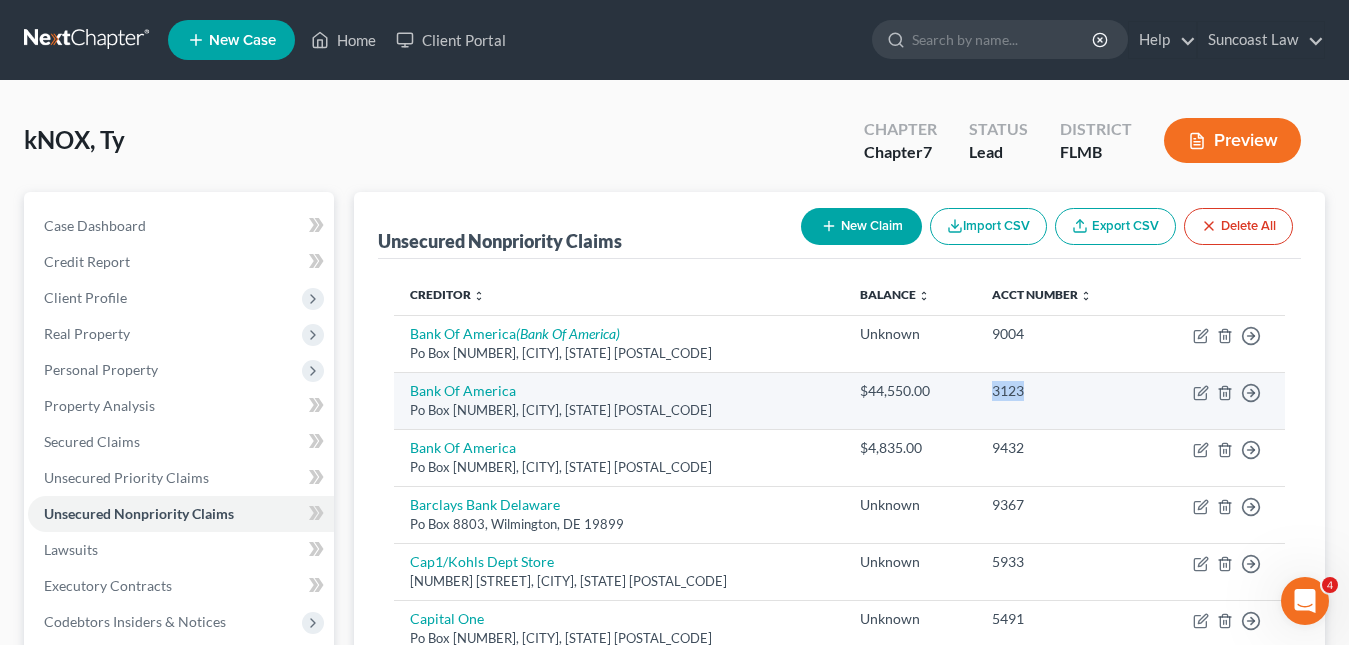 drag, startPoint x: 1060, startPoint y: 395, endPoint x: 996, endPoint y: 386, distance: 64.629715 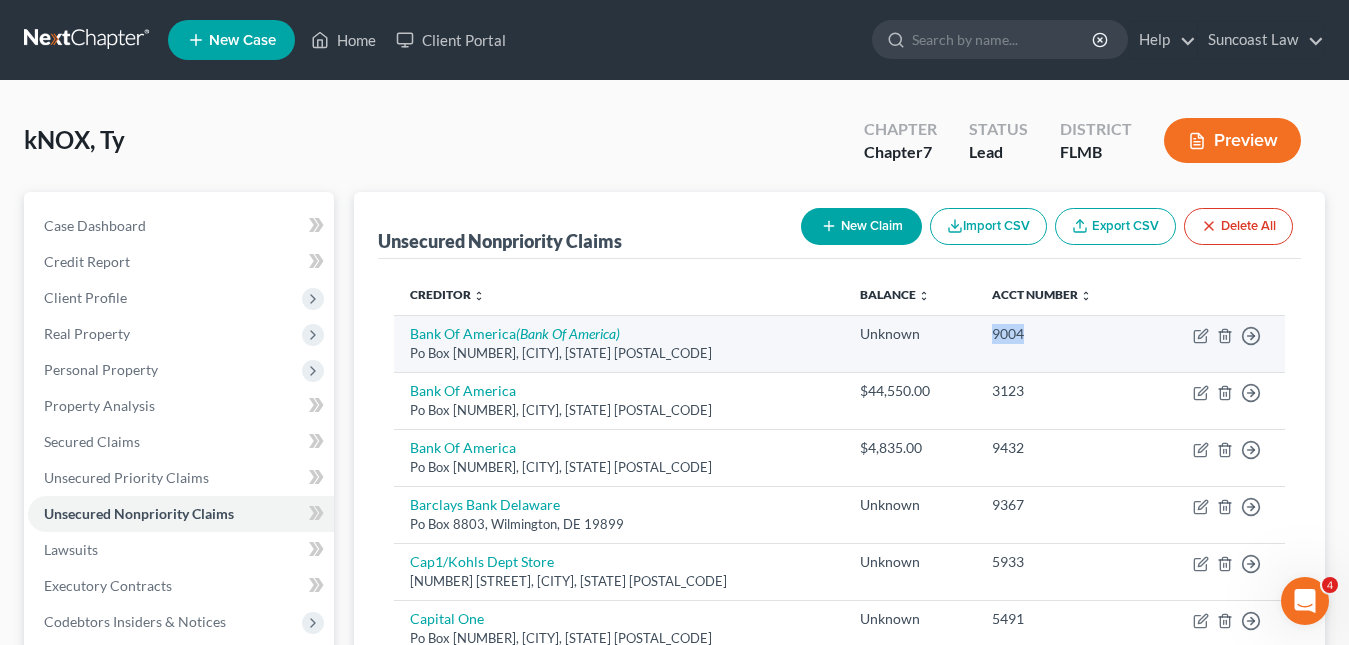 drag, startPoint x: 1039, startPoint y: 333, endPoint x: 997, endPoint y: 333, distance: 42 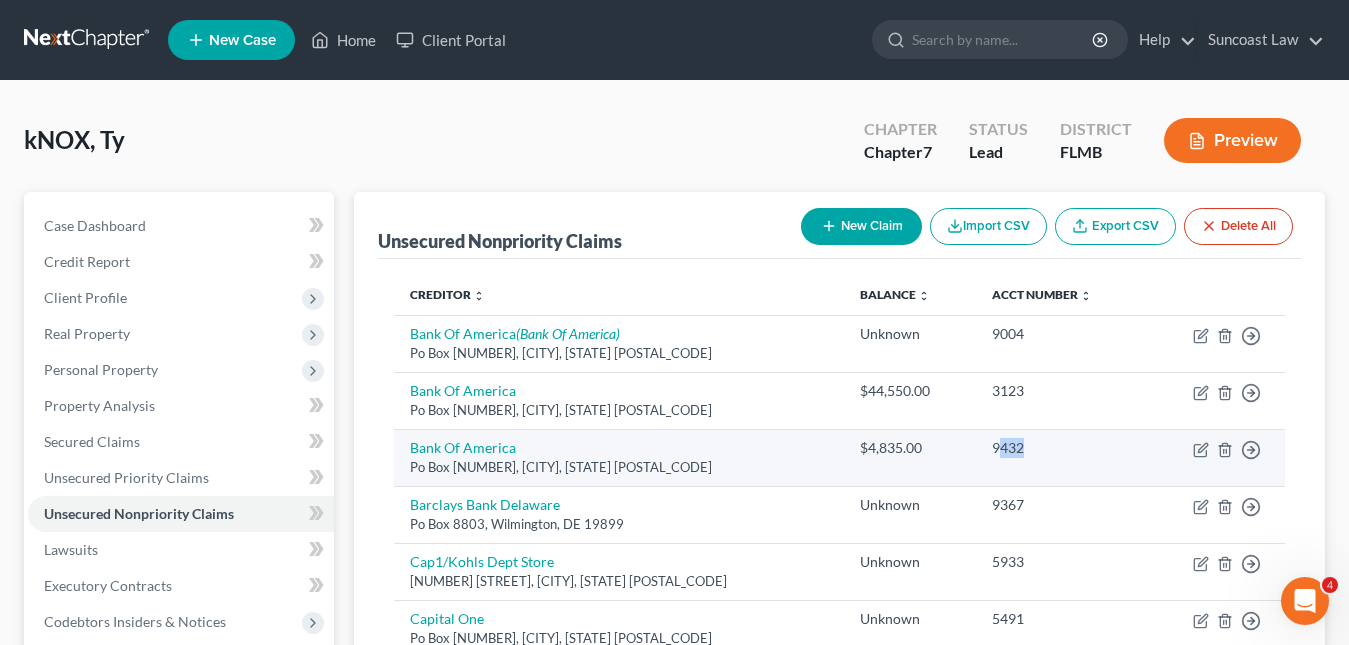 drag, startPoint x: 1041, startPoint y: 449, endPoint x: 1006, endPoint y: 439, distance: 36.40055 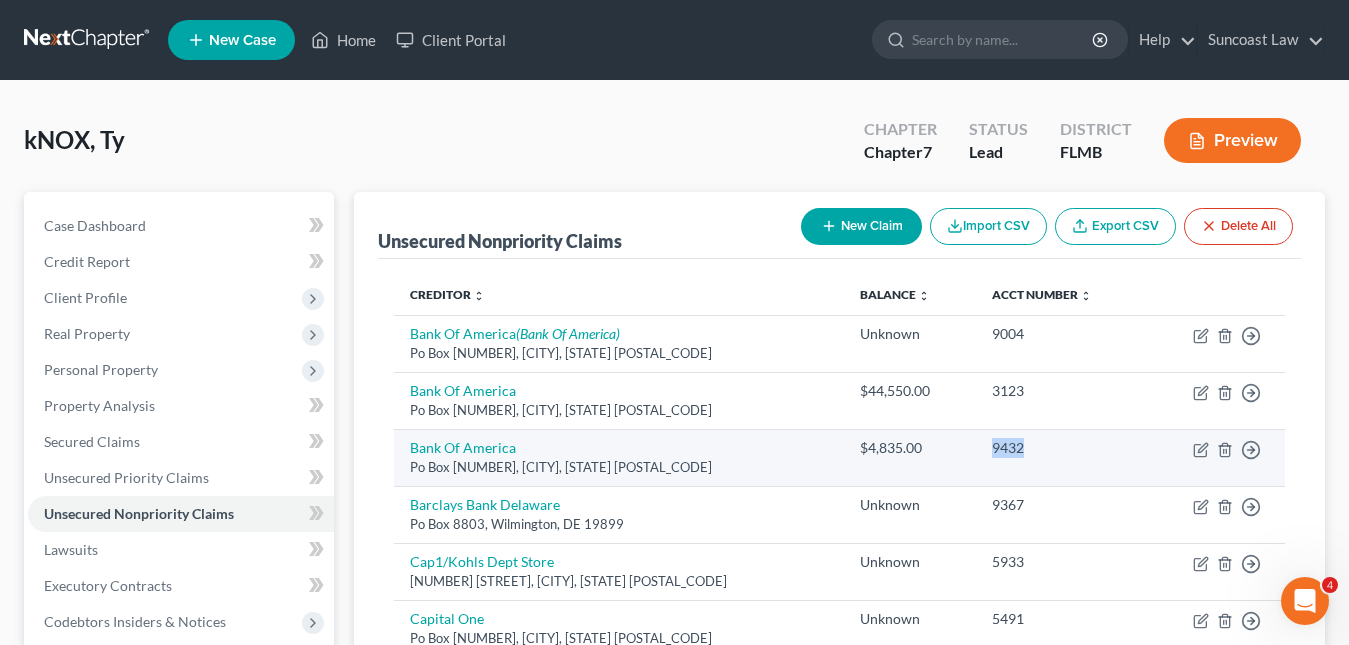 drag, startPoint x: 1043, startPoint y: 451, endPoint x: 993, endPoint y: 448, distance: 50.08992 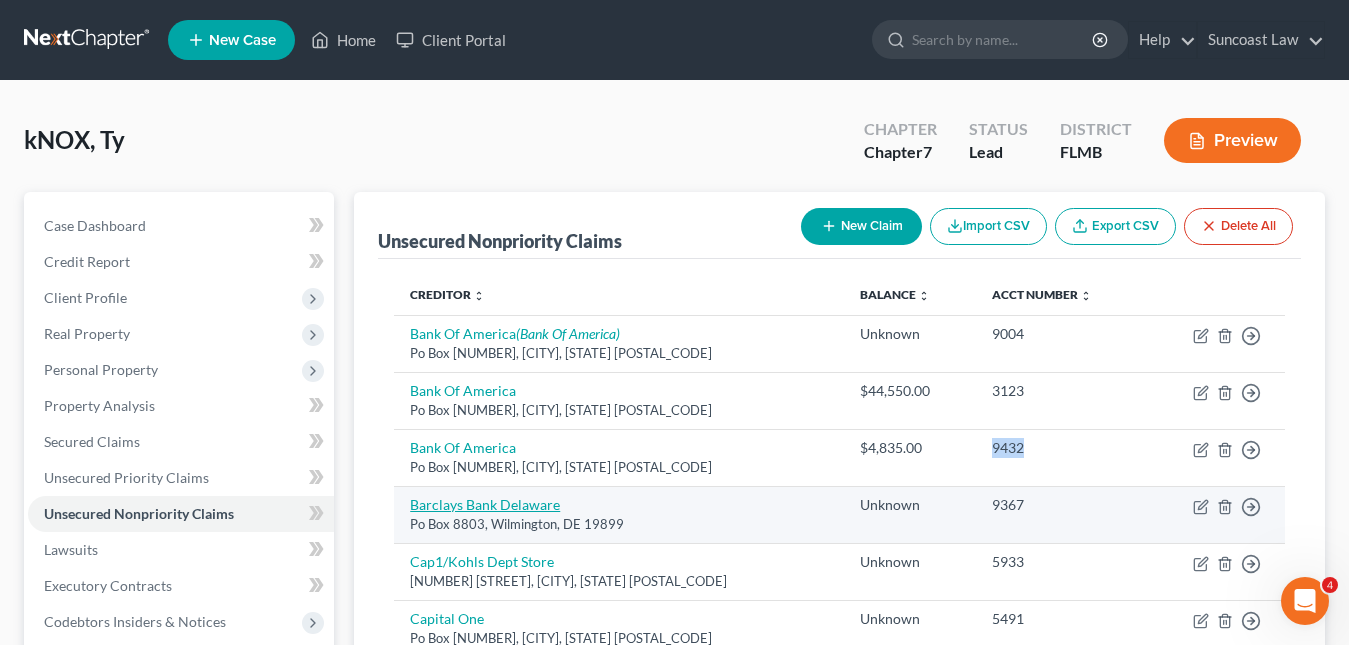 click on "Barclays Bank Delaware" at bounding box center (485, 504) 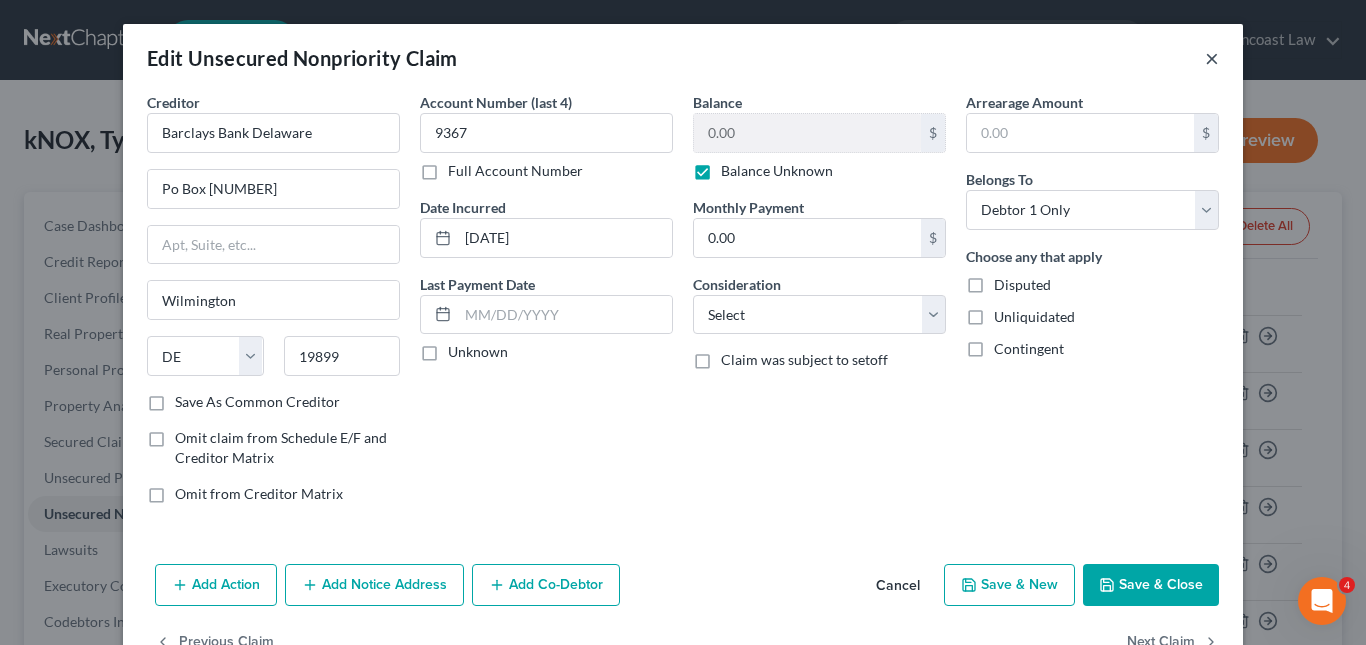 click on "×" at bounding box center [1212, 58] 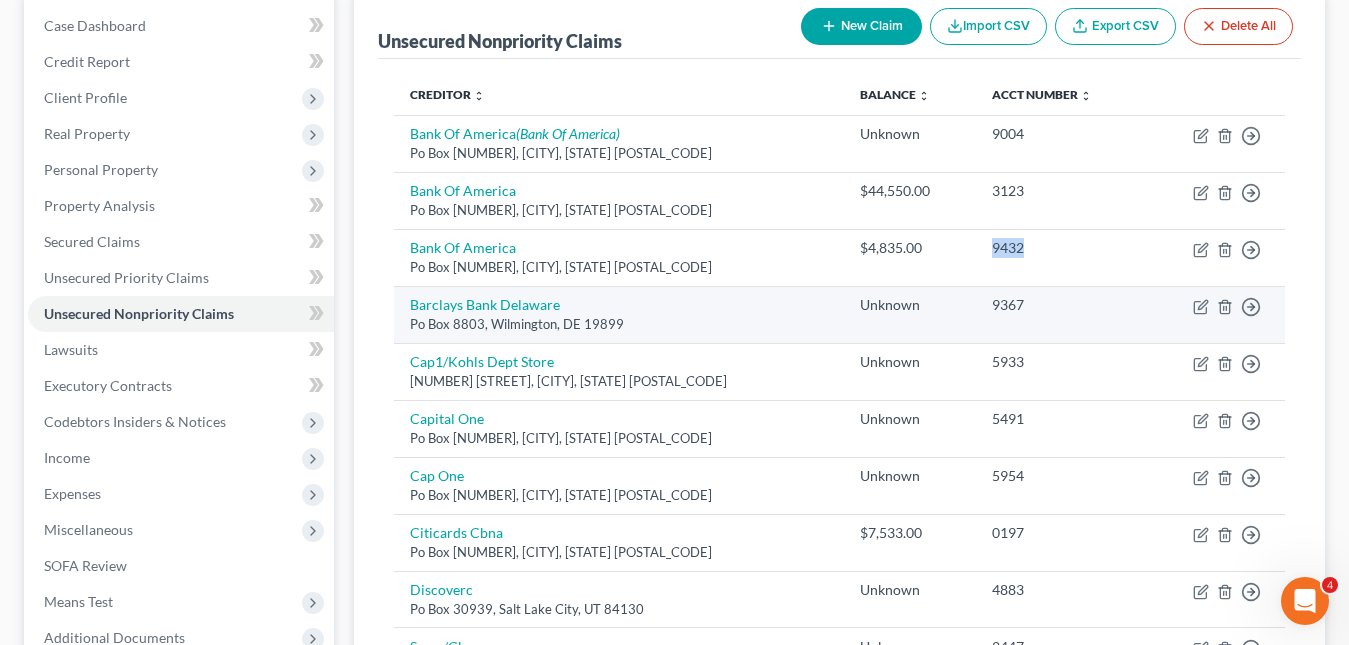 scroll, scrollTop: 300, scrollLeft: 0, axis: vertical 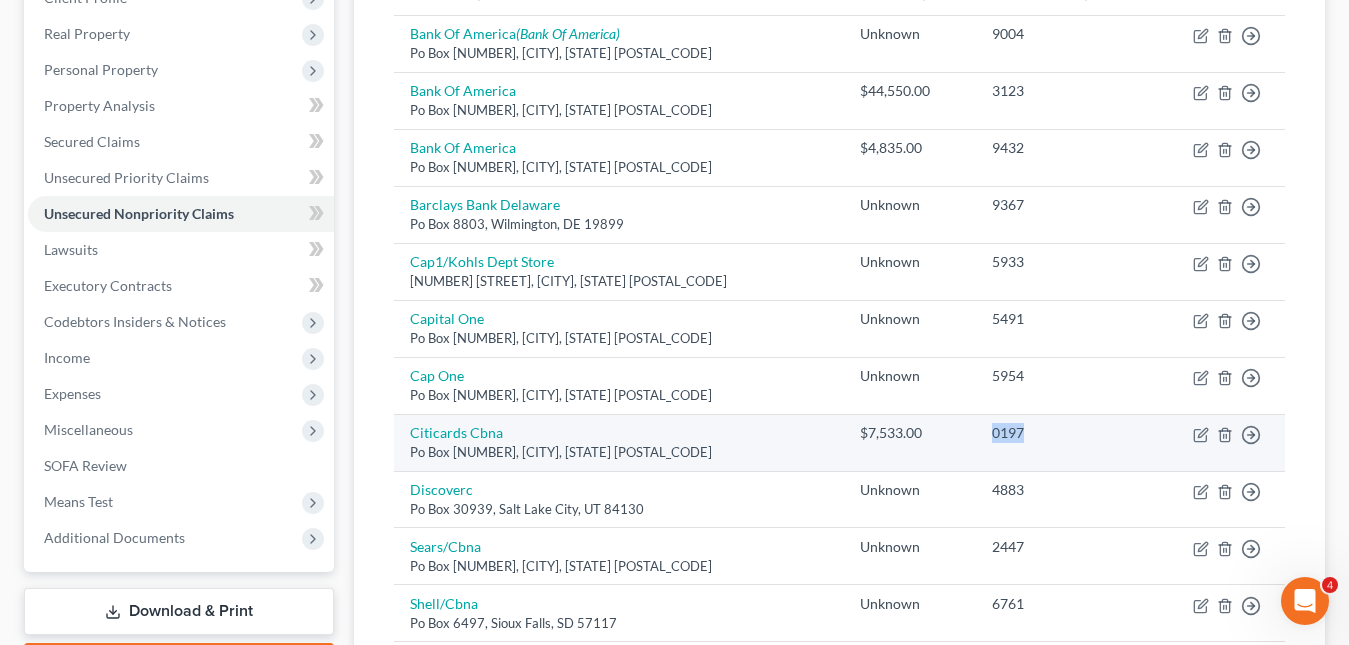 drag, startPoint x: 1040, startPoint y: 430, endPoint x: 994, endPoint y: 424, distance: 46.389652 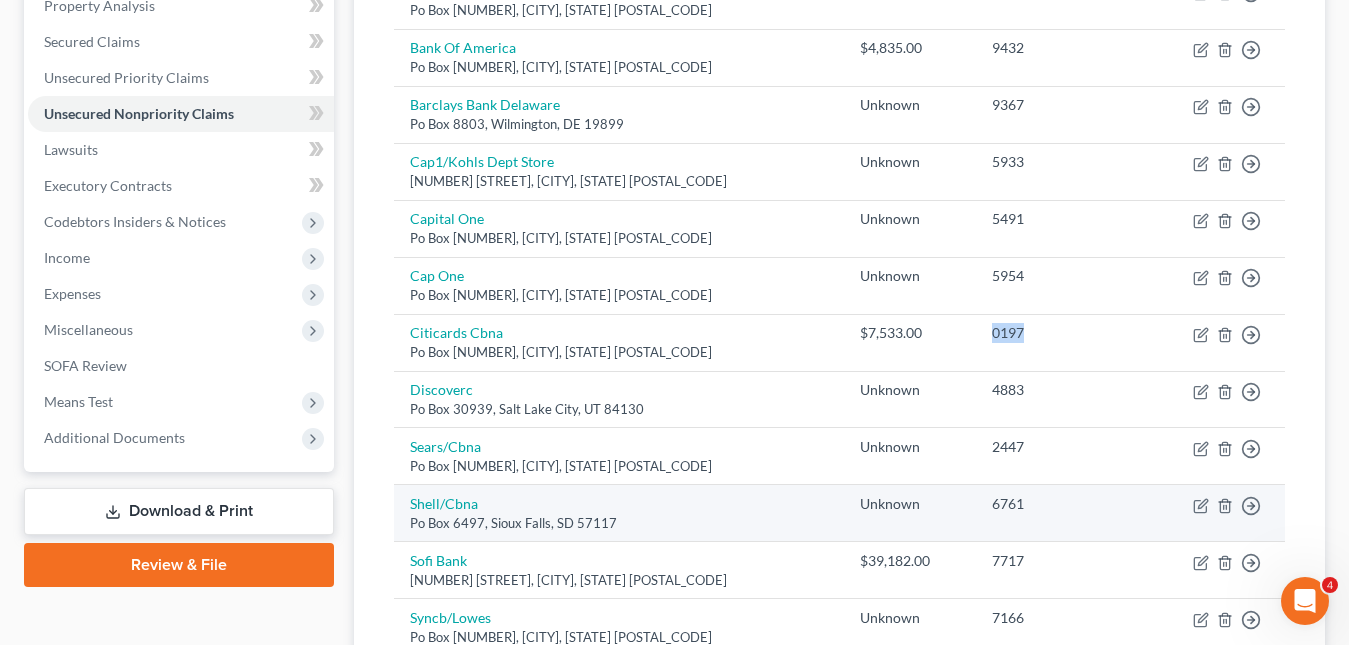 scroll, scrollTop: 500, scrollLeft: 0, axis: vertical 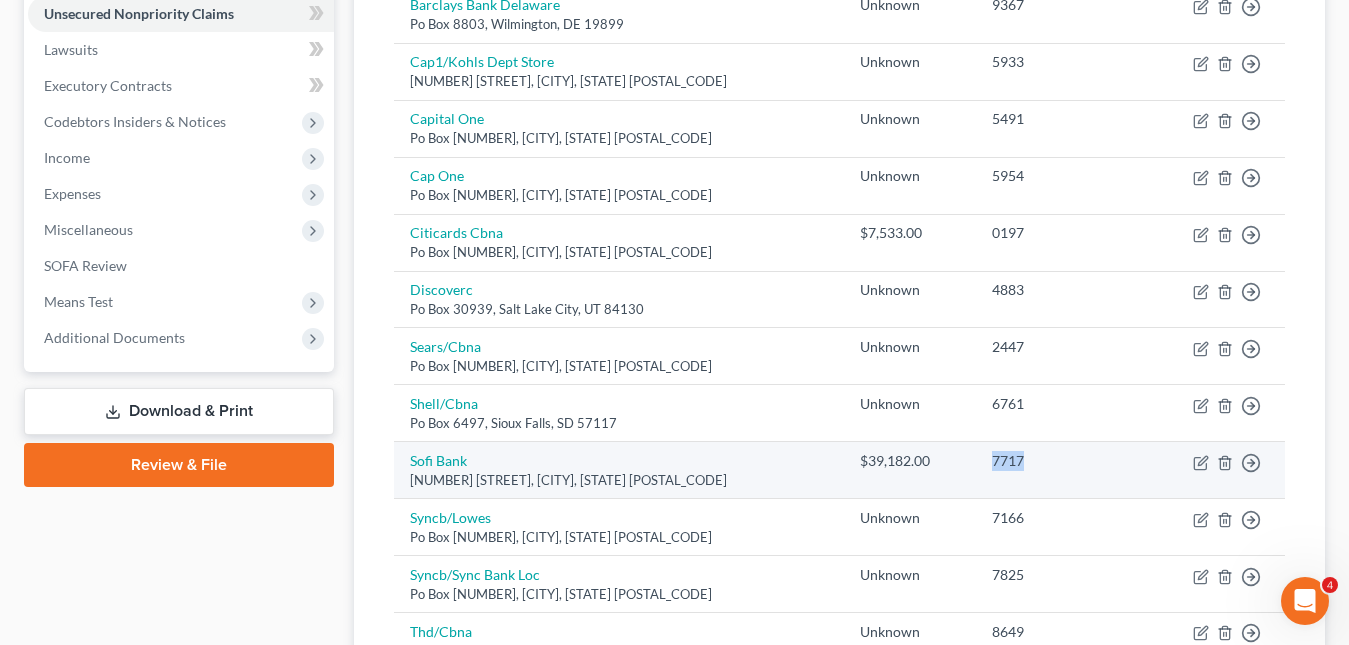 drag, startPoint x: 1040, startPoint y: 467, endPoint x: 1001, endPoint y: 462, distance: 39.319206 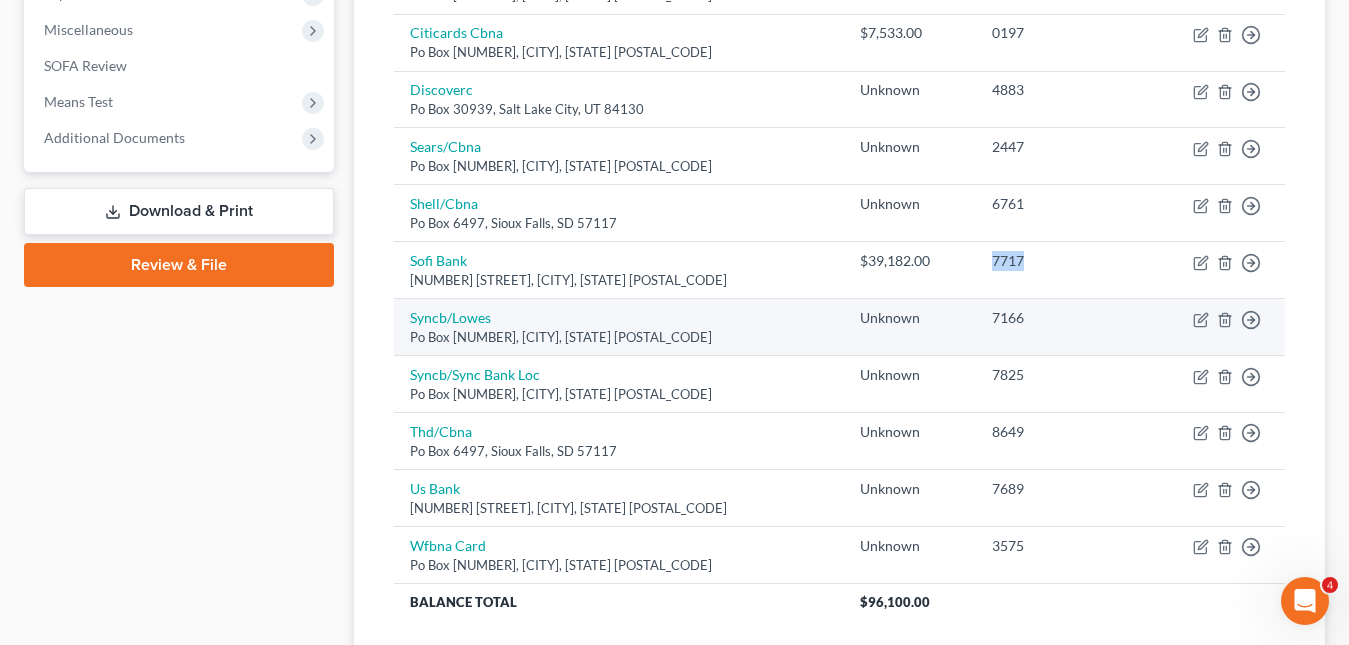 scroll, scrollTop: 800, scrollLeft: 0, axis: vertical 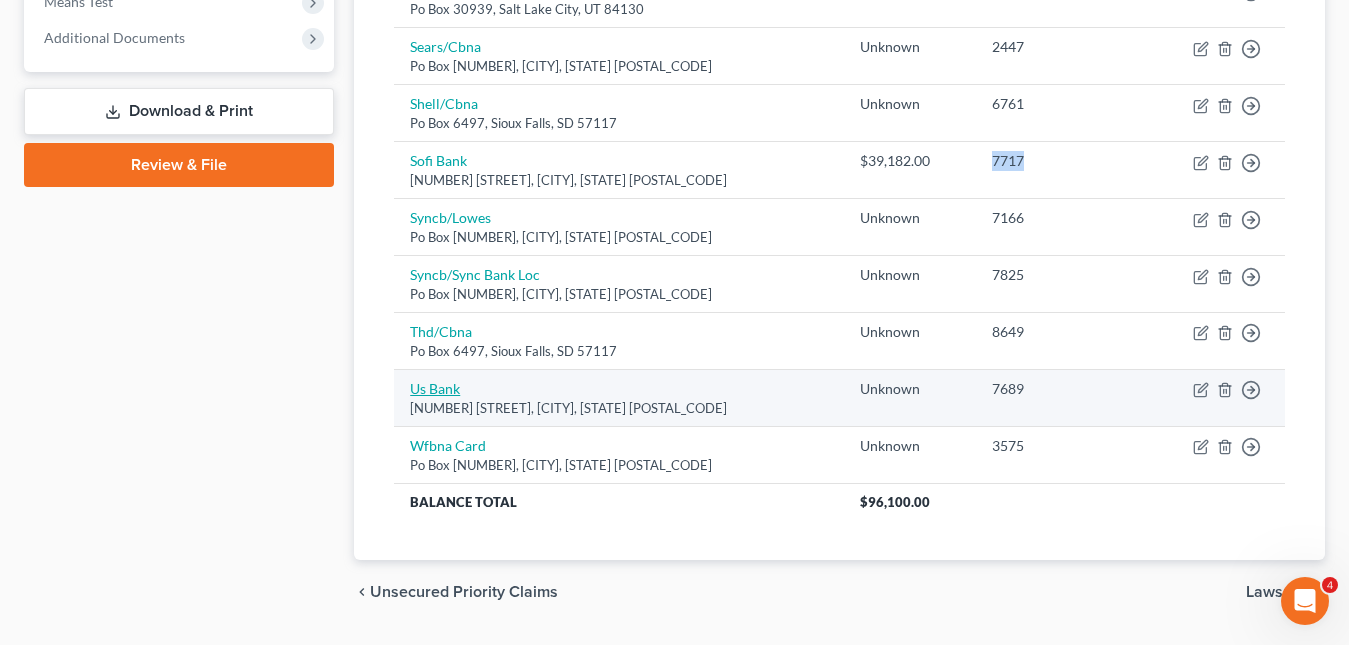 click on "Us Bank" at bounding box center (435, 388) 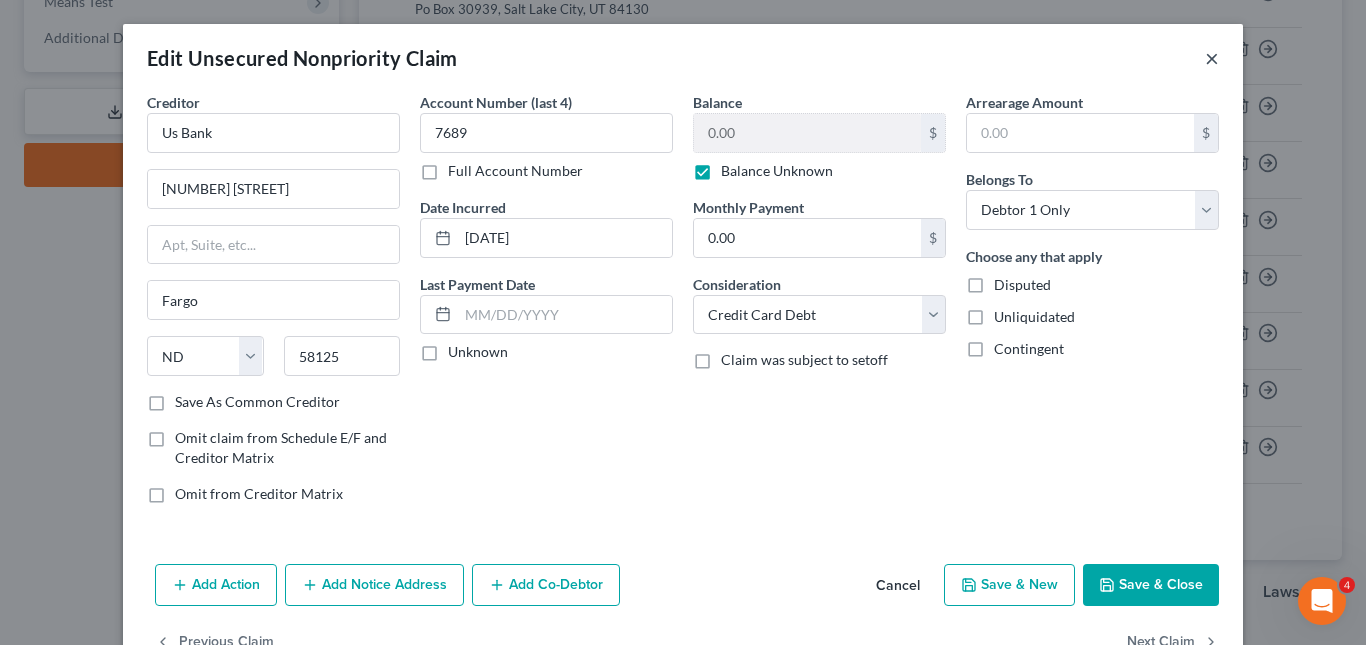click on "×" at bounding box center [1212, 58] 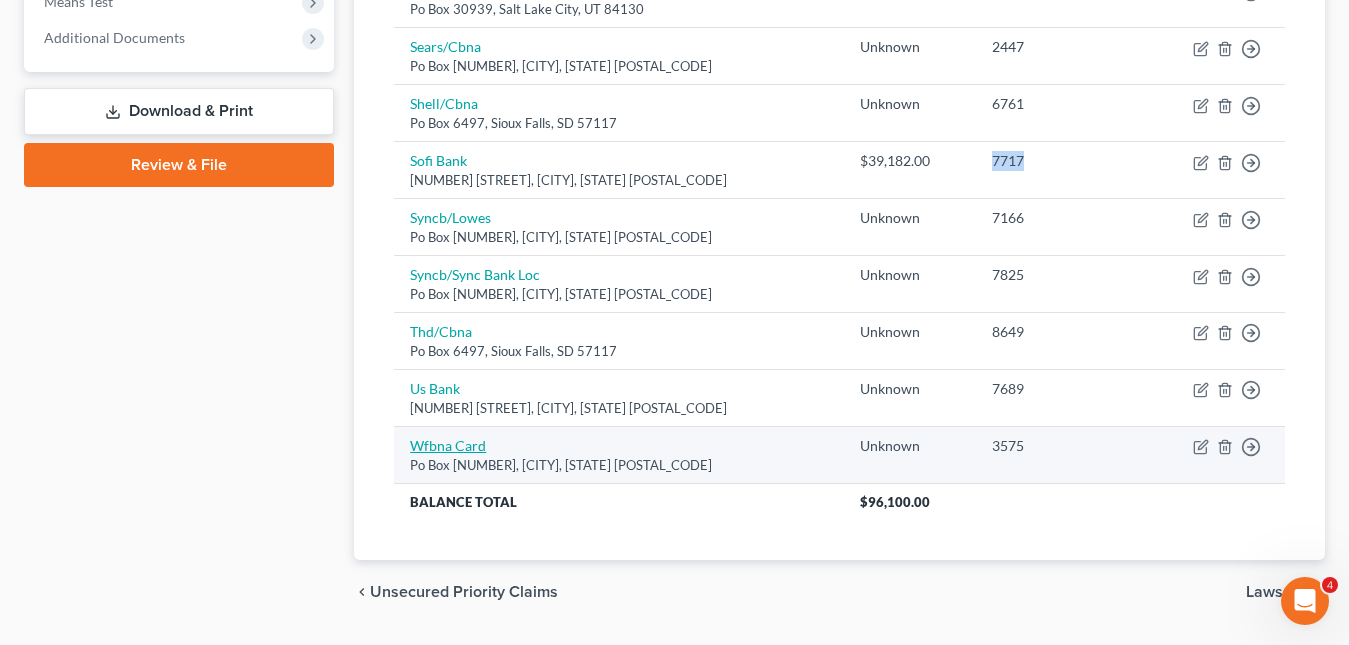 click on "Wfbna Card" at bounding box center [448, 445] 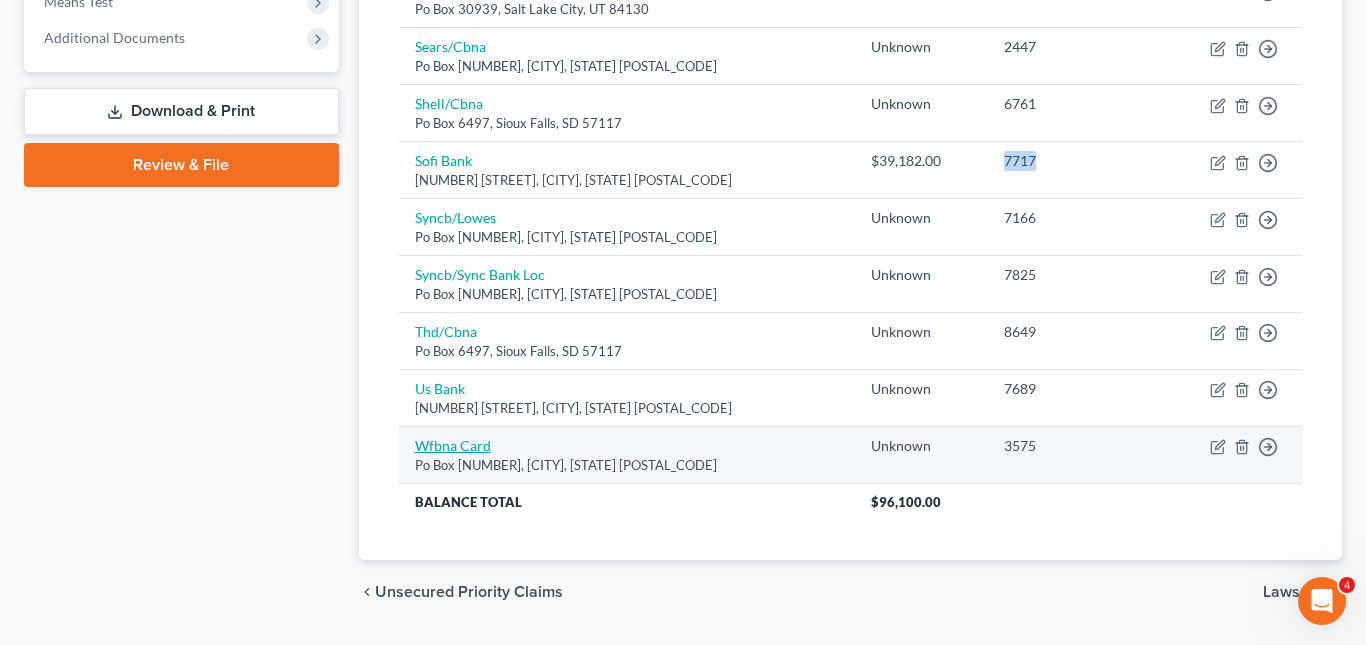 select on "24" 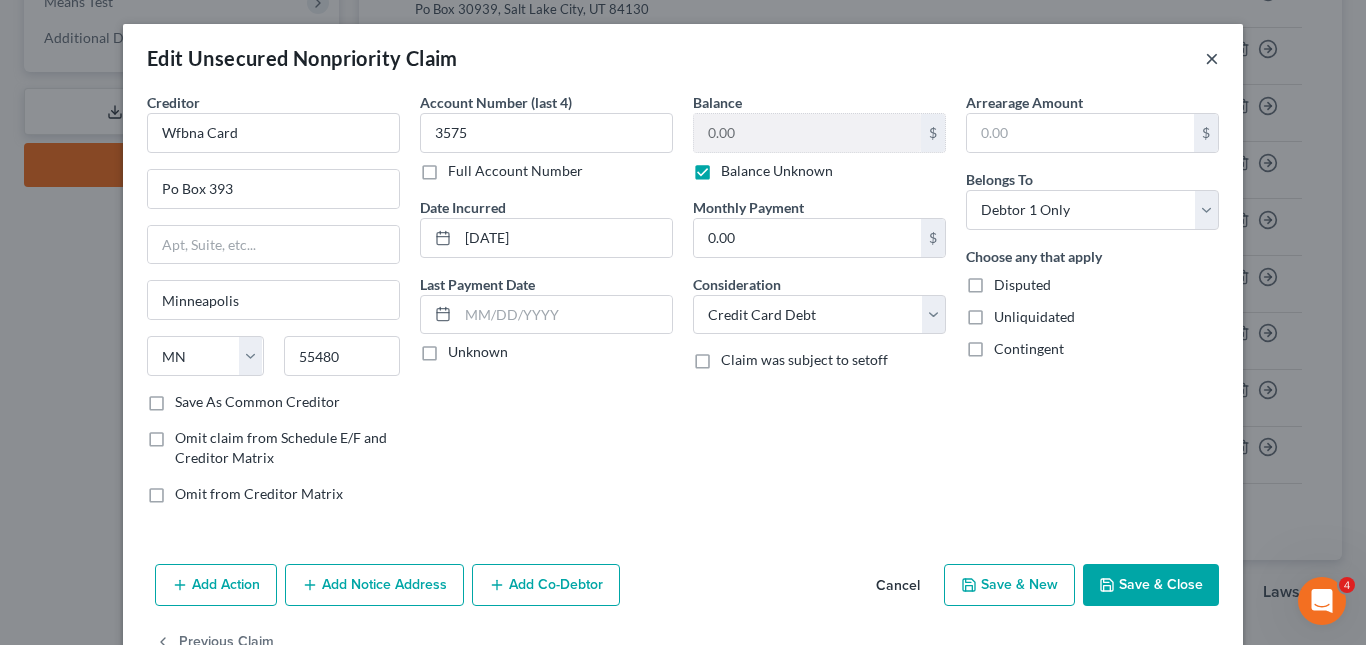 click on "×" at bounding box center (1212, 58) 